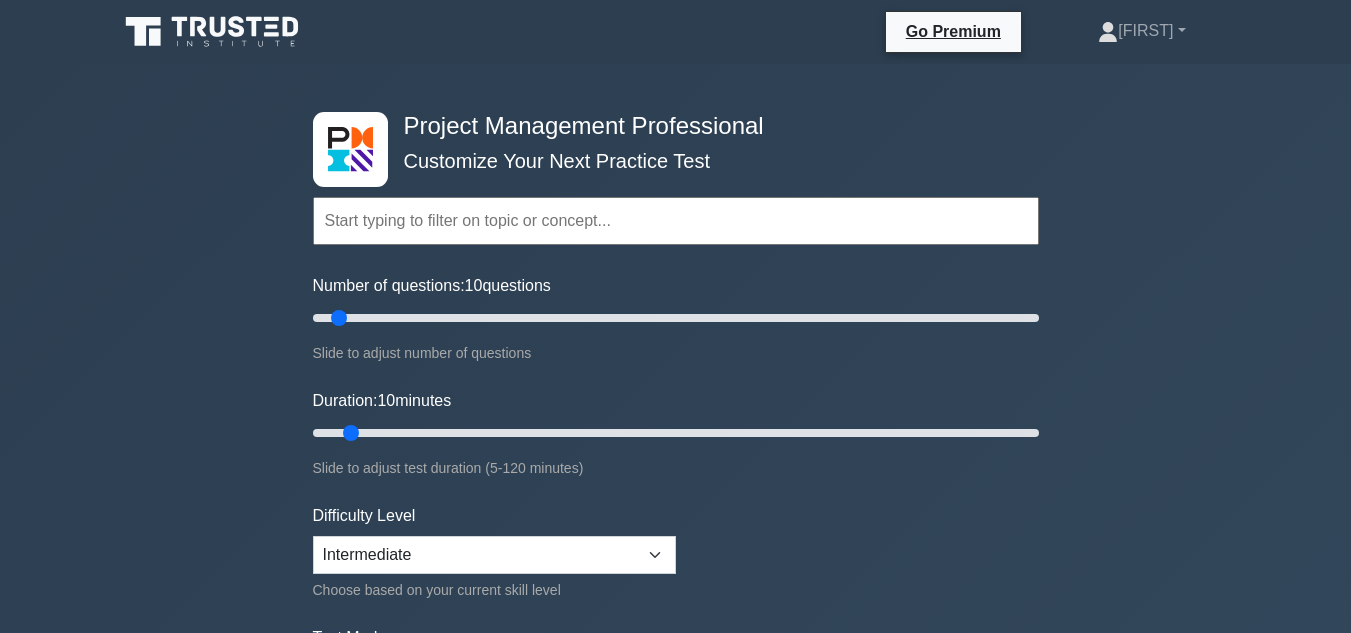 scroll, scrollTop: 0, scrollLeft: 0, axis: both 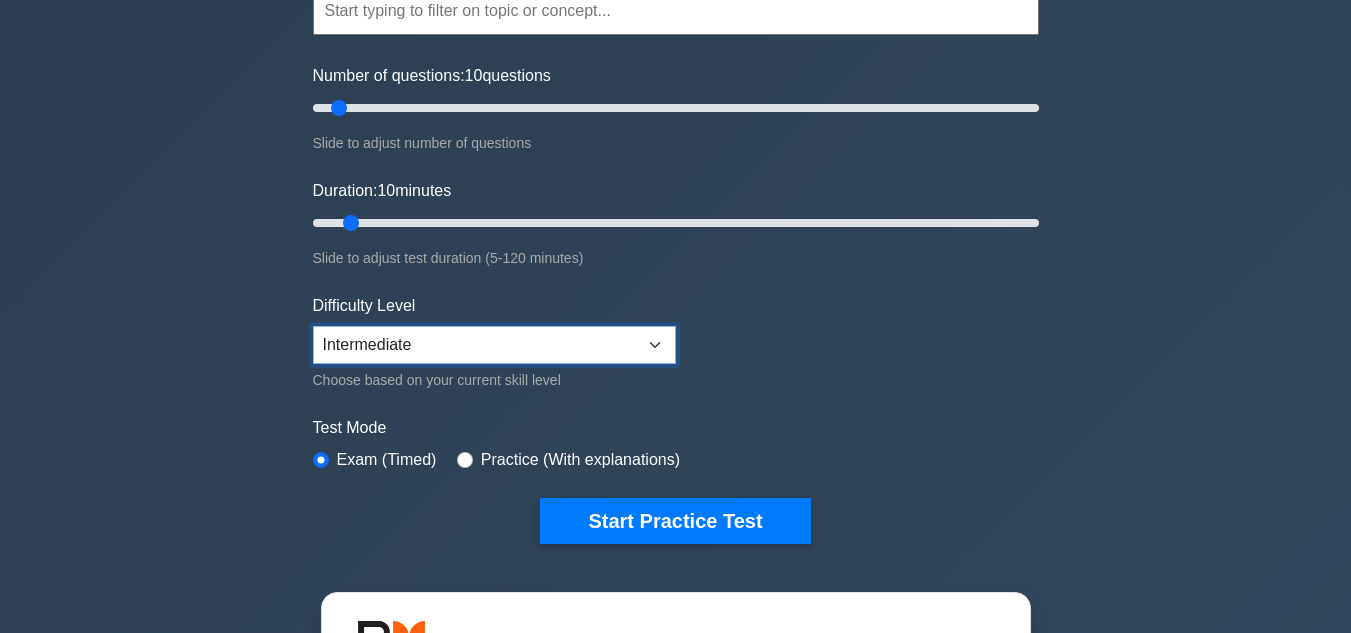 click on "Beginner
Intermediate
Expert" at bounding box center (494, 345) 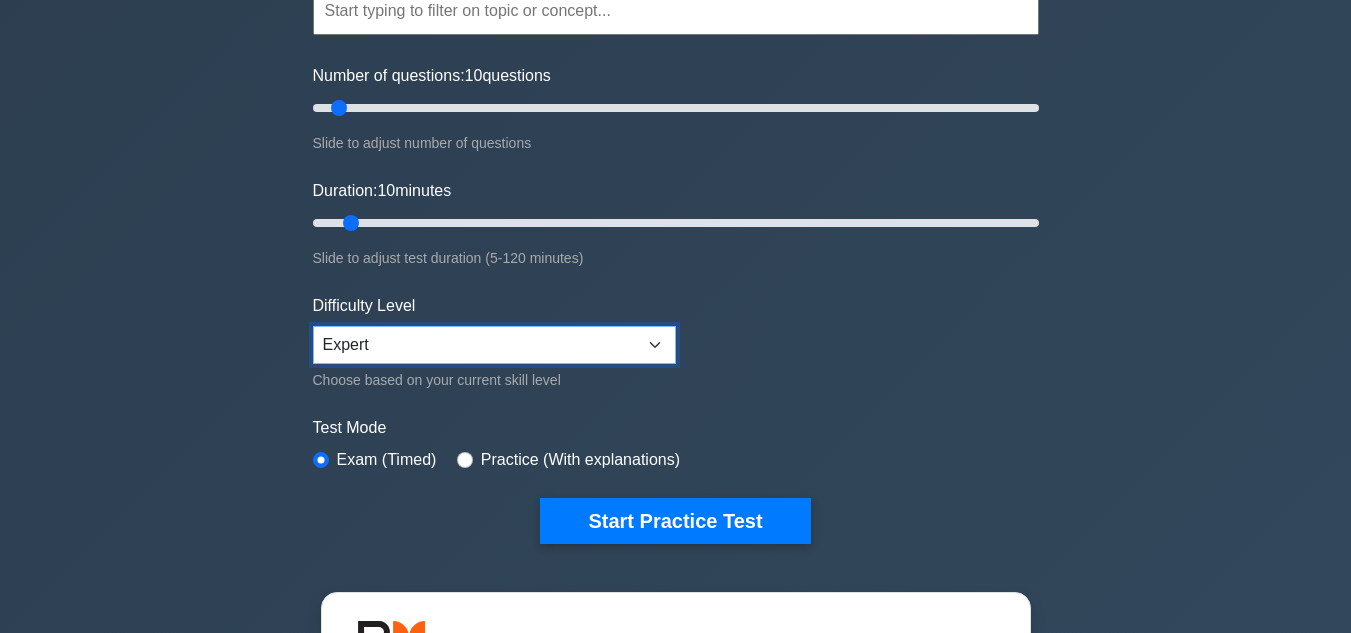 click on "Beginner
Intermediate
Expert" at bounding box center (494, 345) 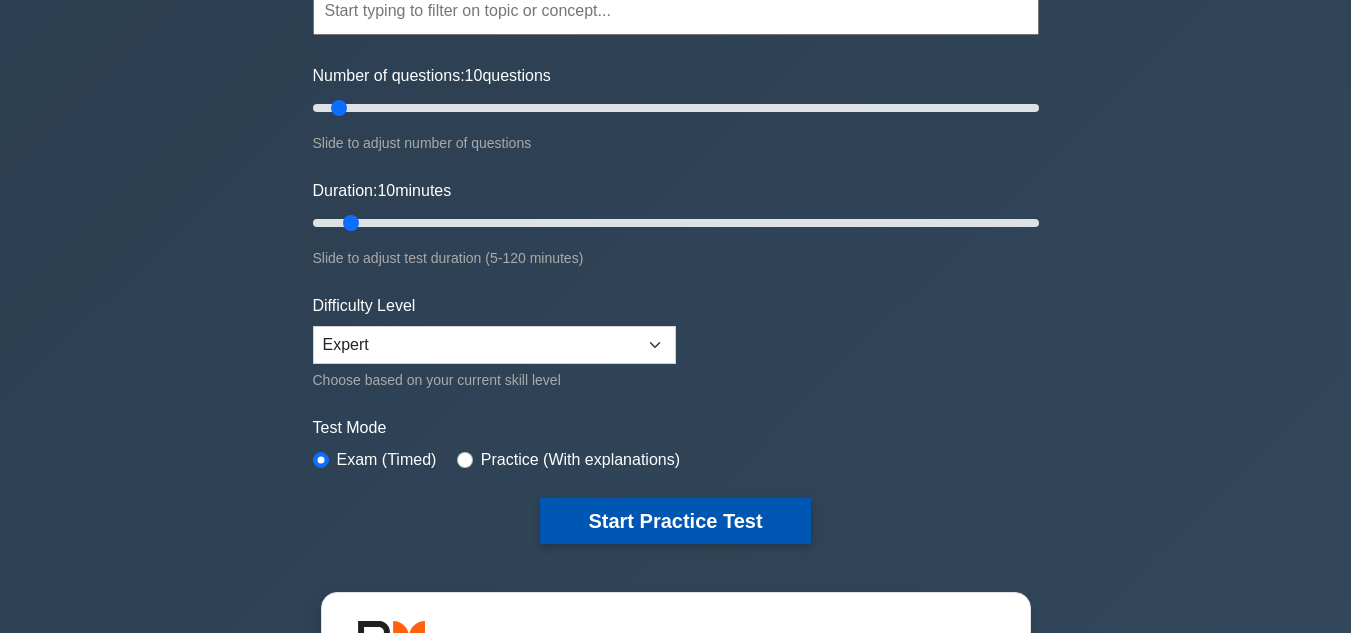 click on "Start Practice Test" at bounding box center (675, 521) 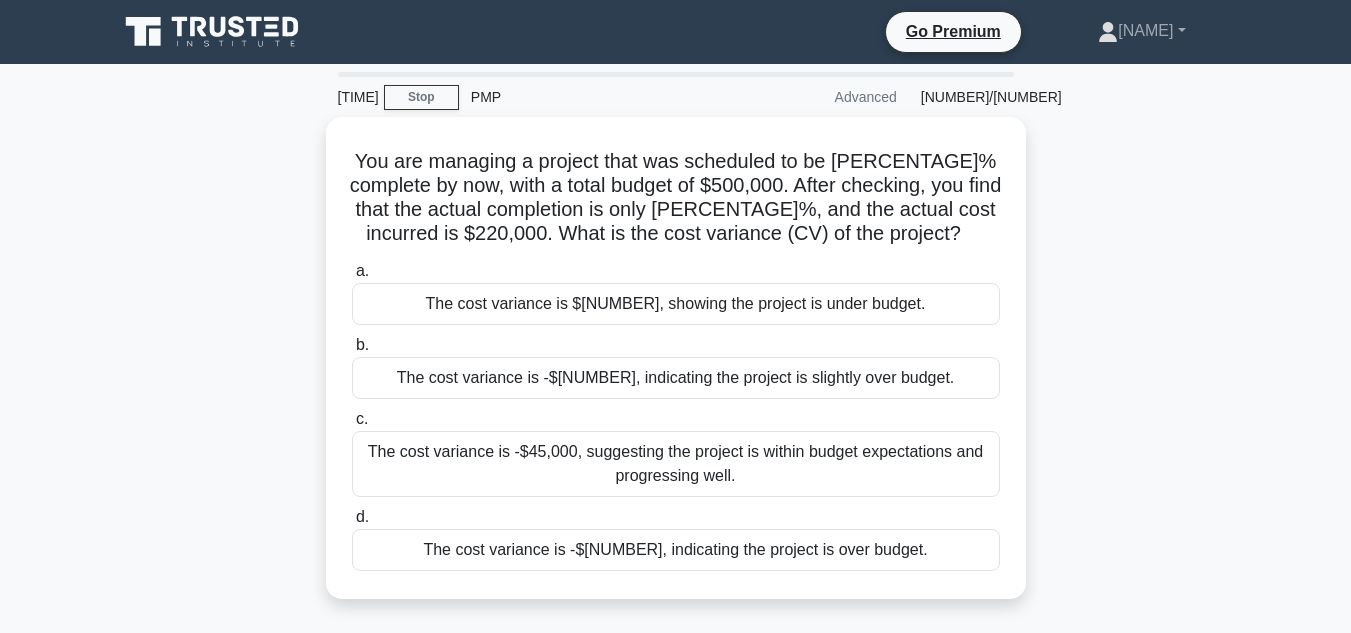 scroll, scrollTop: 0, scrollLeft: 0, axis: both 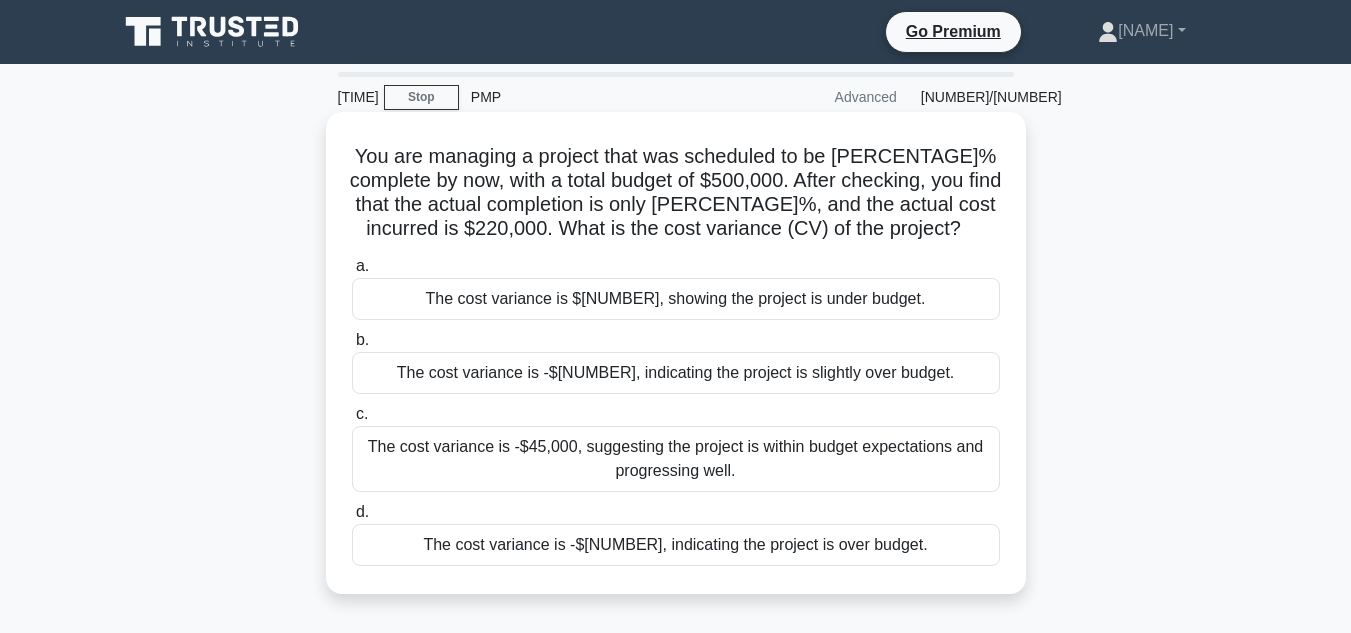 click on "The cost variance is -$[NUMBER], indicating the project is slightly over budget." at bounding box center (676, 373) 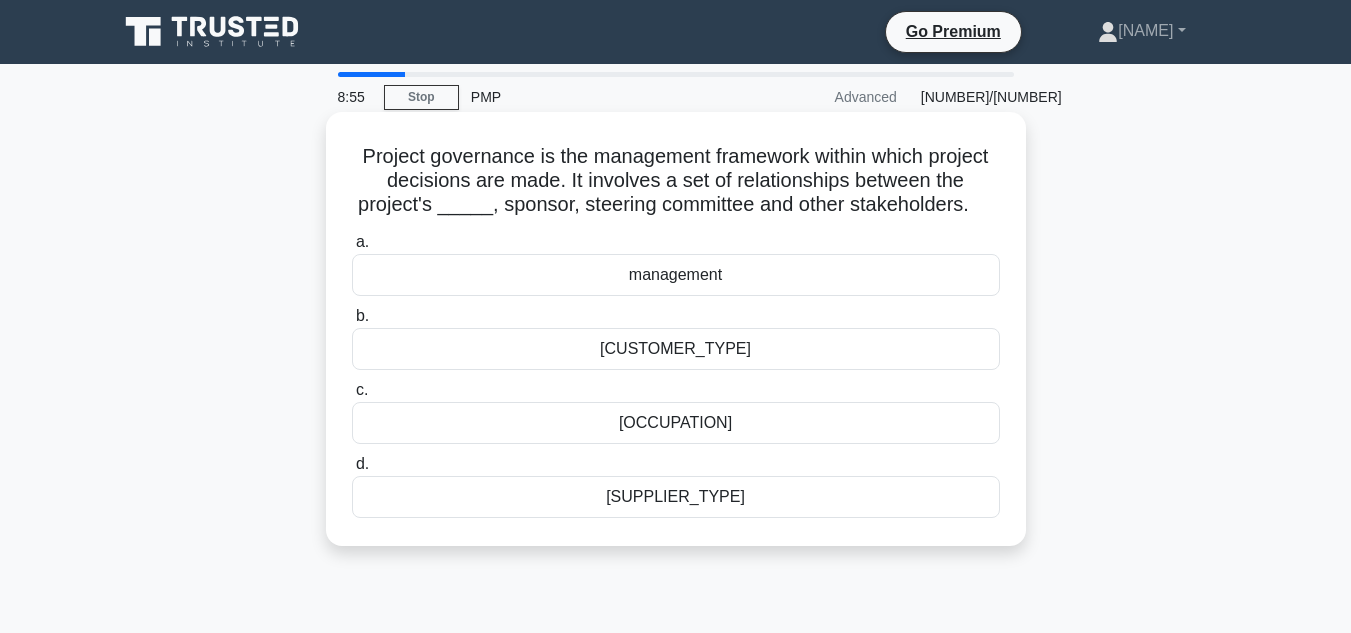 click on "[CUSTOMER_TYPE]" at bounding box center [676, 349] 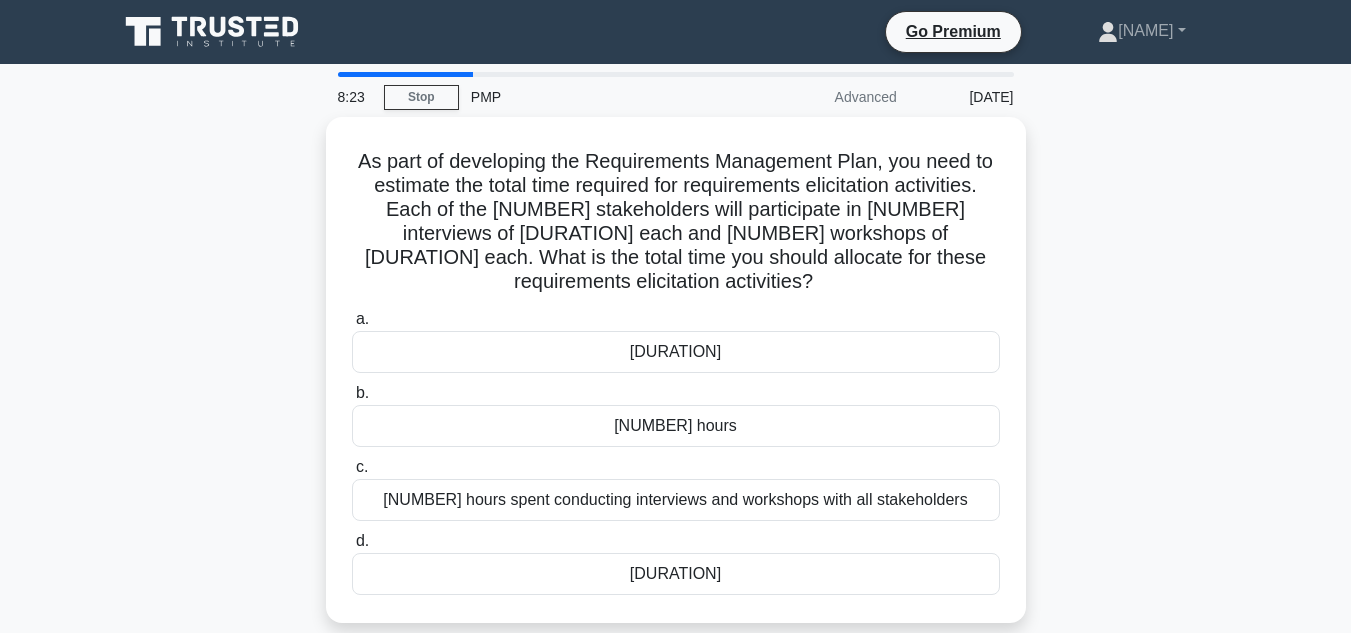 click on "As part of developing the Requirements Management Plan, you need to estimate the total time required for requirements elicitation activities. Each of the [NUMBER] stakeholders will participate in [NUMBER] interviews of [NUMBER] hours each and [NUMBER] workshops of [NUMBER] hours each. What is the total time you should allocate for these requirements elicitation activities?
.spinner_0XTQ{transform-origin:center;animation:spinner_y6GP .75s linear infinite}@keyframes spinner_y6GP{100%{transform:rotate(360deg)}}
a.
b. c. d." at bounding box center [676, 382] 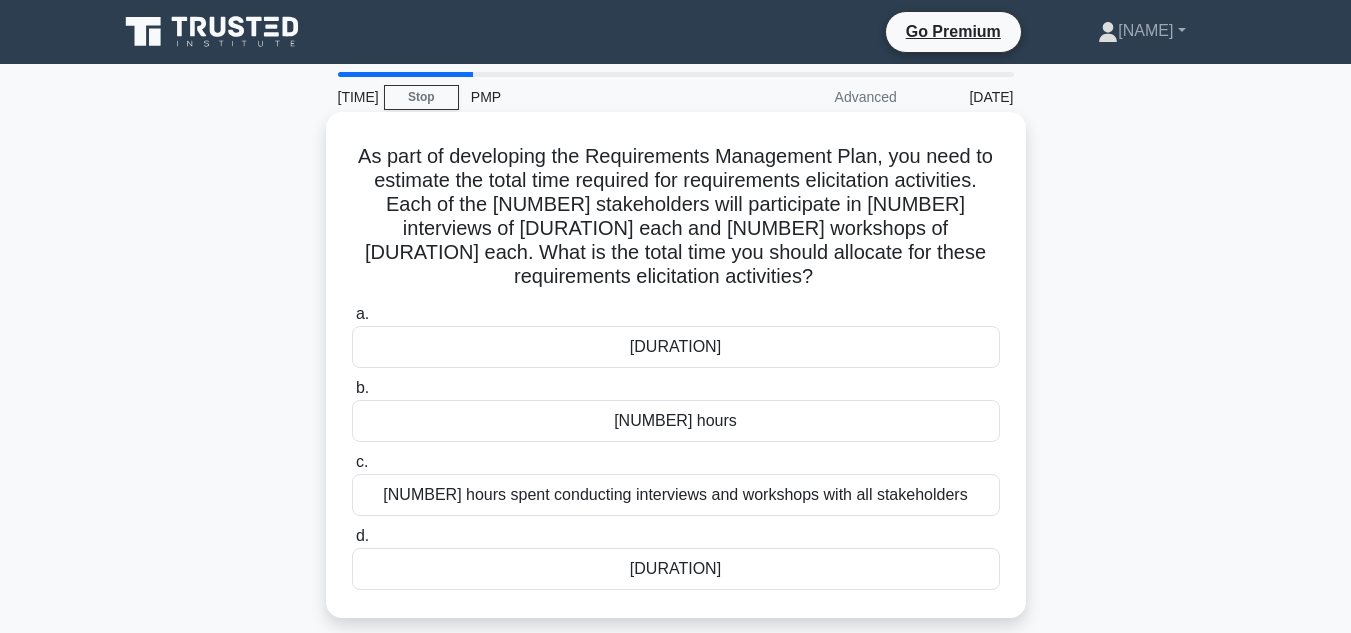 click on "[DURATION]" at bounding box center [676, 569] 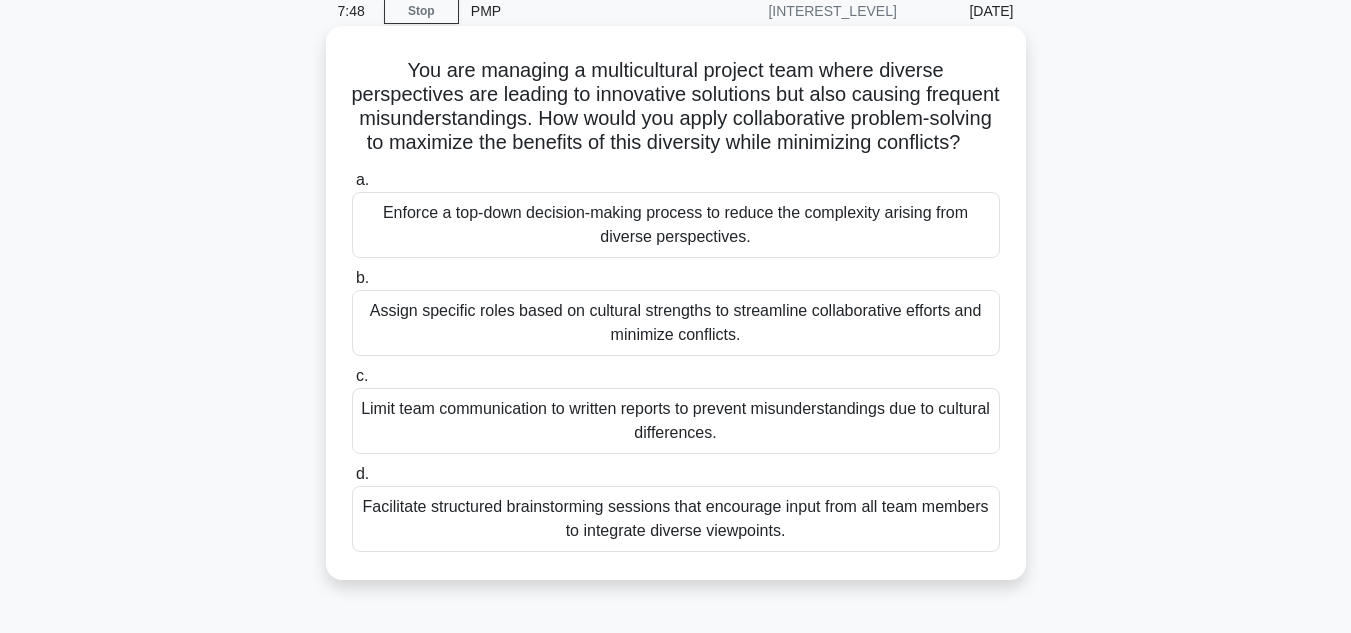 scroll, scrollTop: 93, scrollLeft: 0, axis: vertical 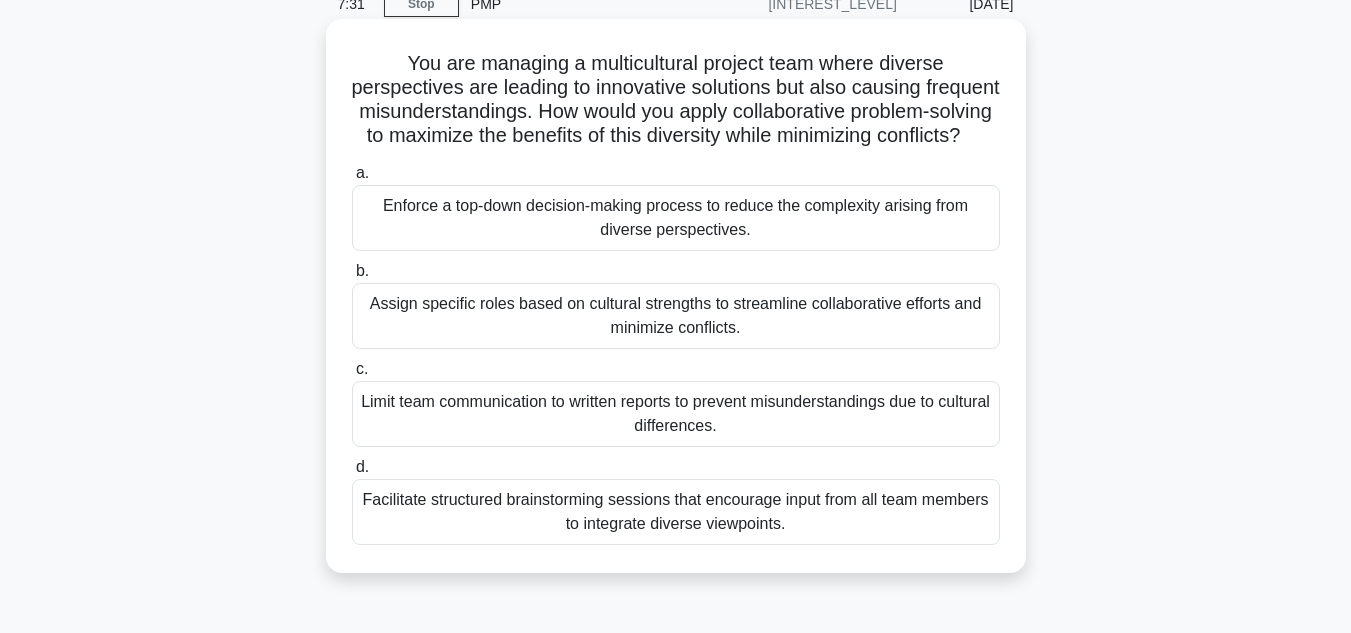 click on "Facilitate structured brainstorming sessions that encourage input from all team members to integrate diverse viewpoints." at bounding box center (676, 512) 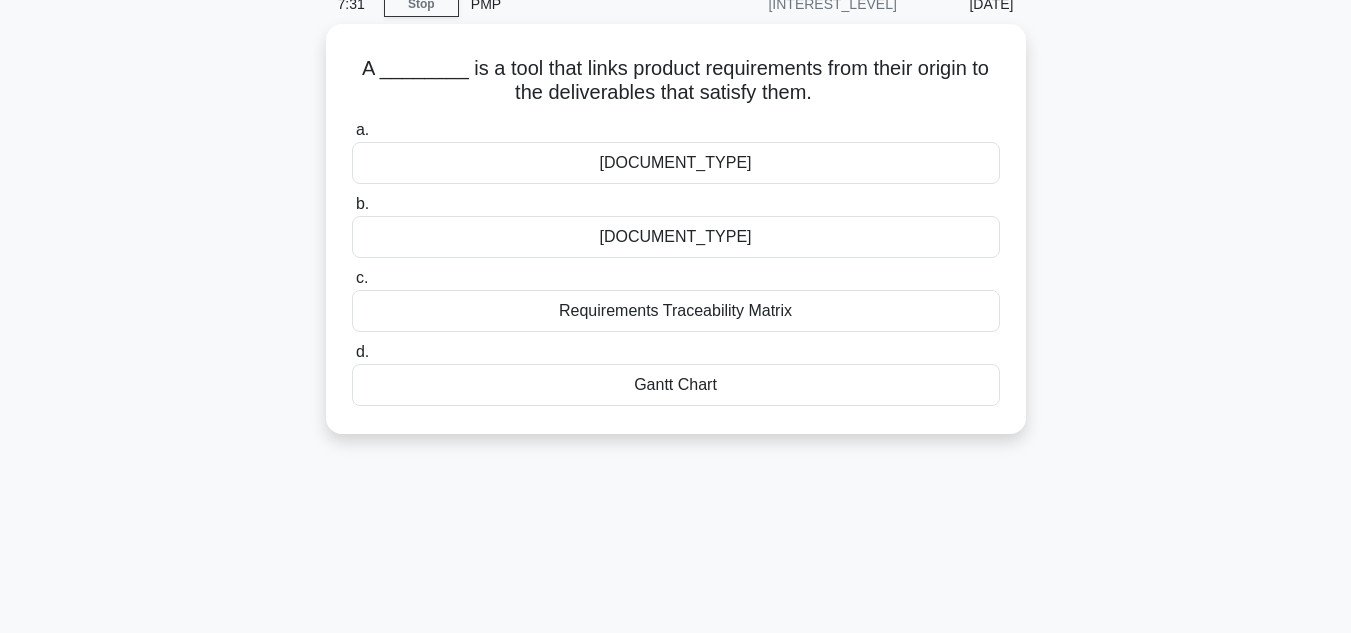scroll, scrollTop: 0, scrollLeft: 0, axis: both 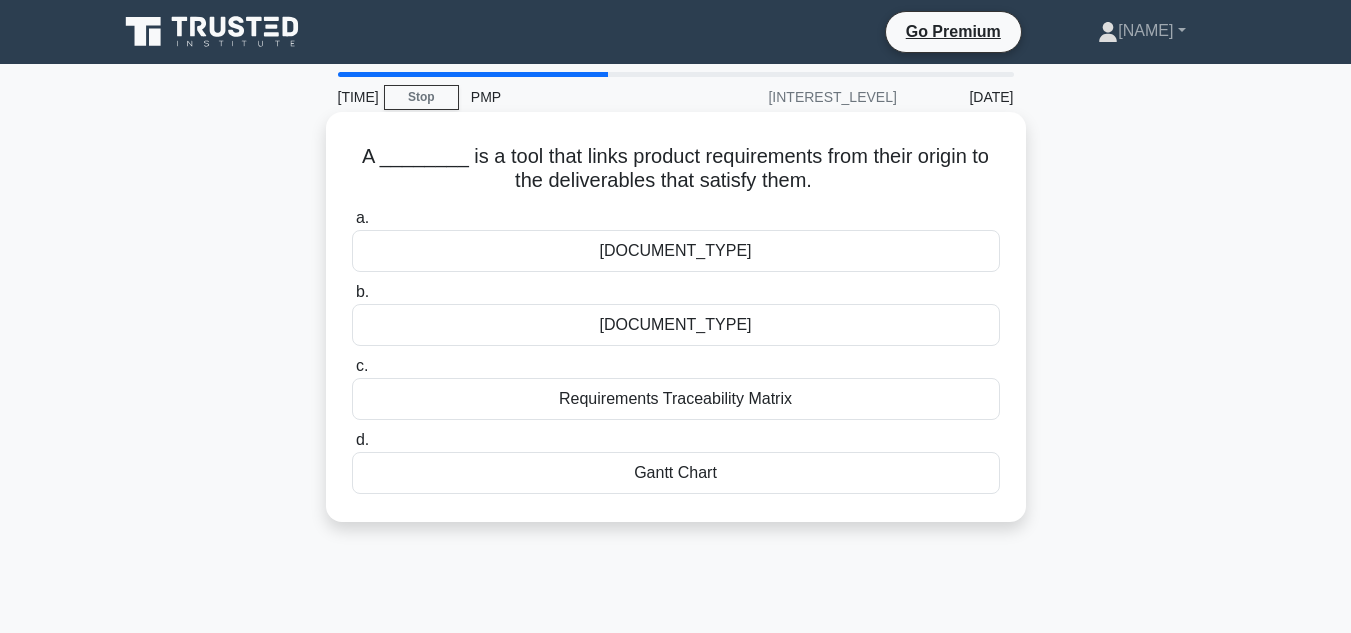 click on "Requirements Traceability Matrix" at bounding box center [676, 399] 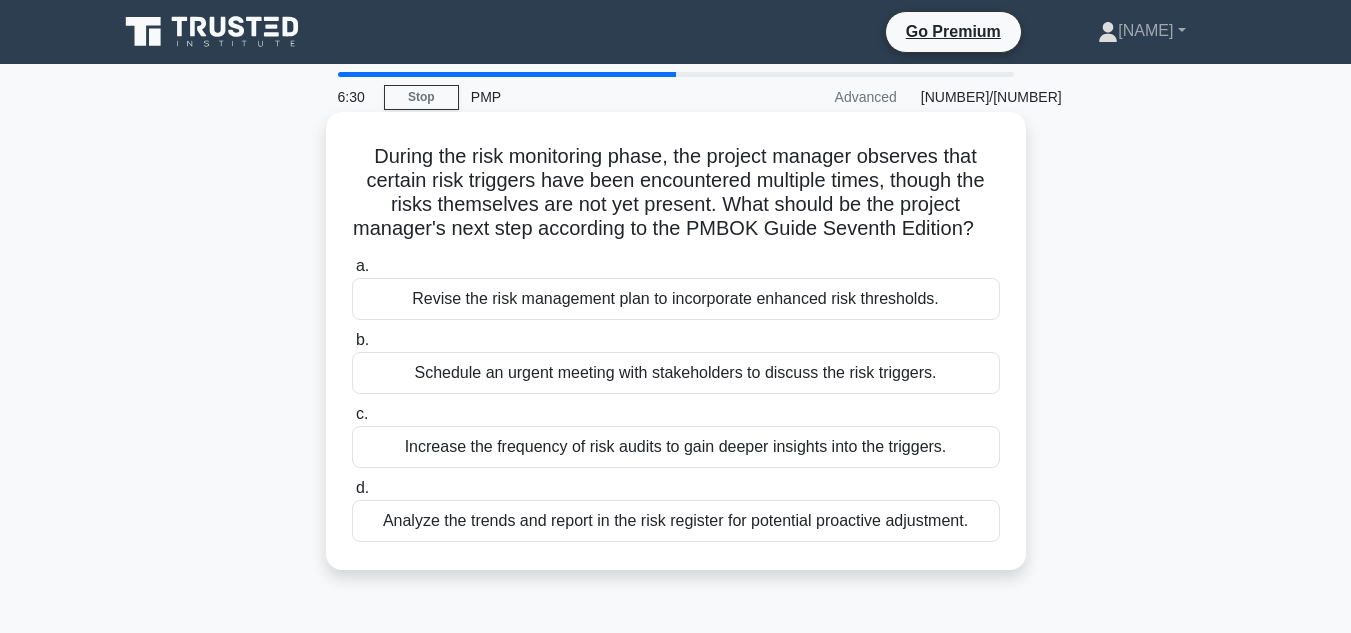 click on "Analyze the trends and report in the risk register for potential proactive adjustment." at bounding box center [676, 521] 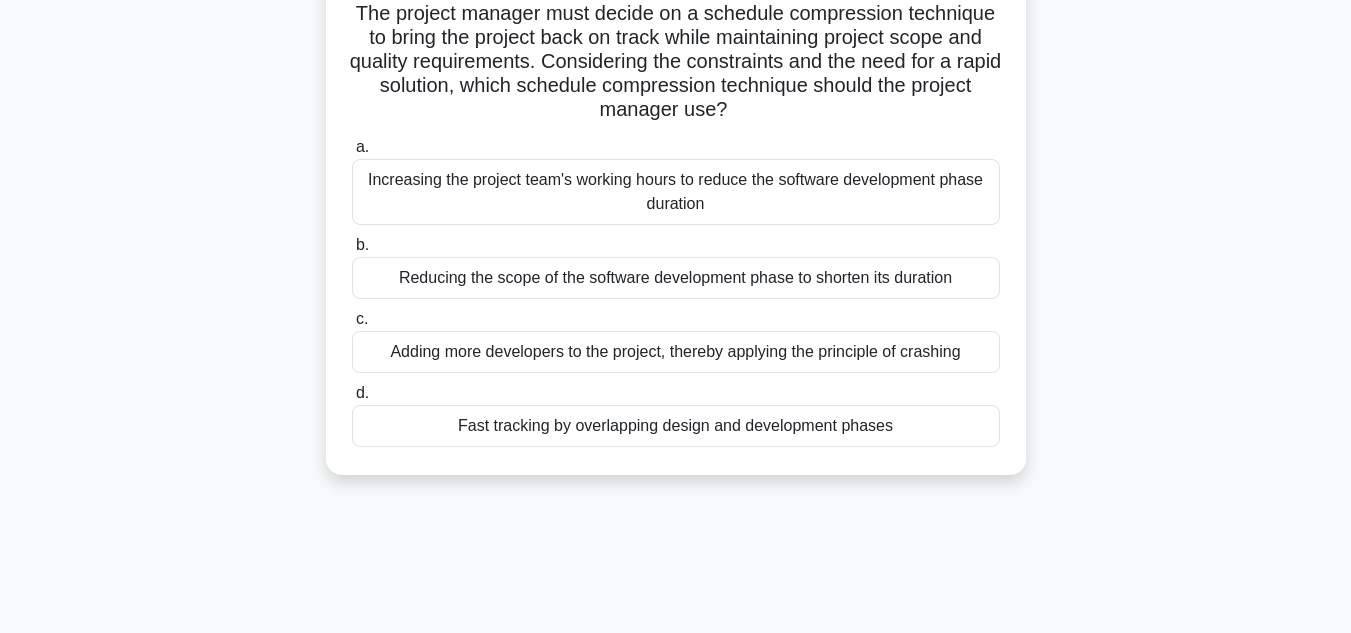 scroll, scrollTop: 288, scrollLeft: 0, axis: vertical 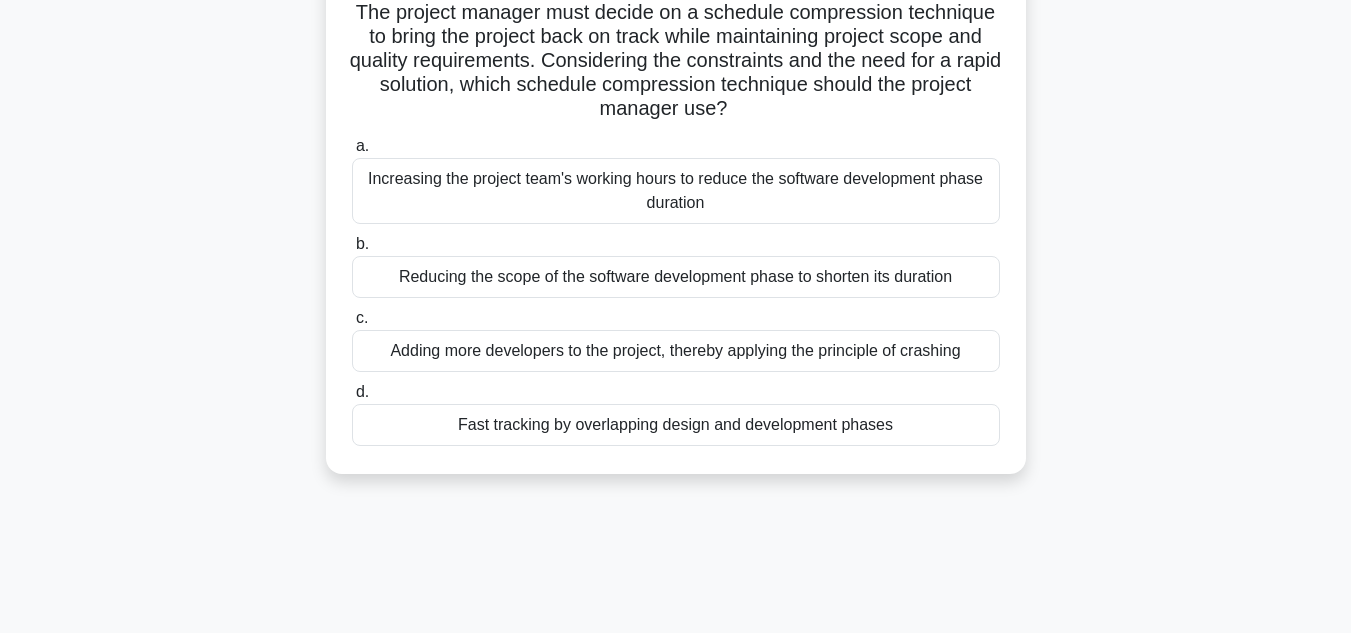 click on "Fast tracking by overlapping design and development phases" at bounding box center (676, 425) 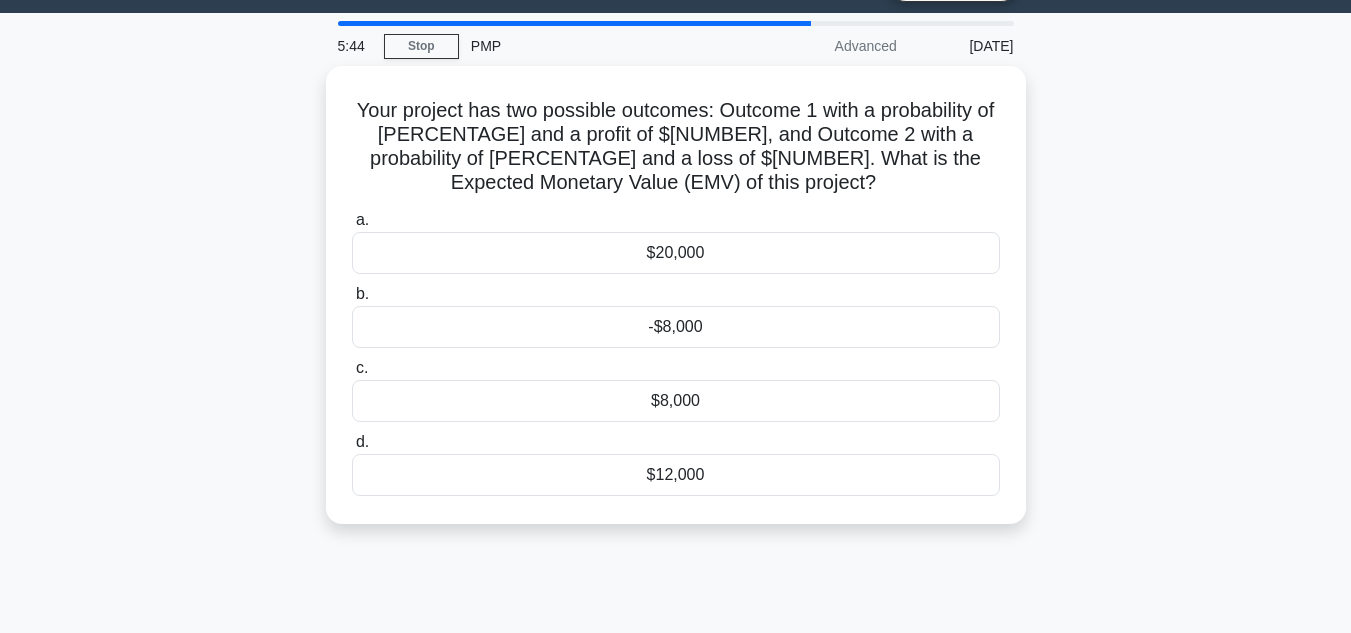 scroll, scrollTop: 0, scrollLeft: 0, axis: both 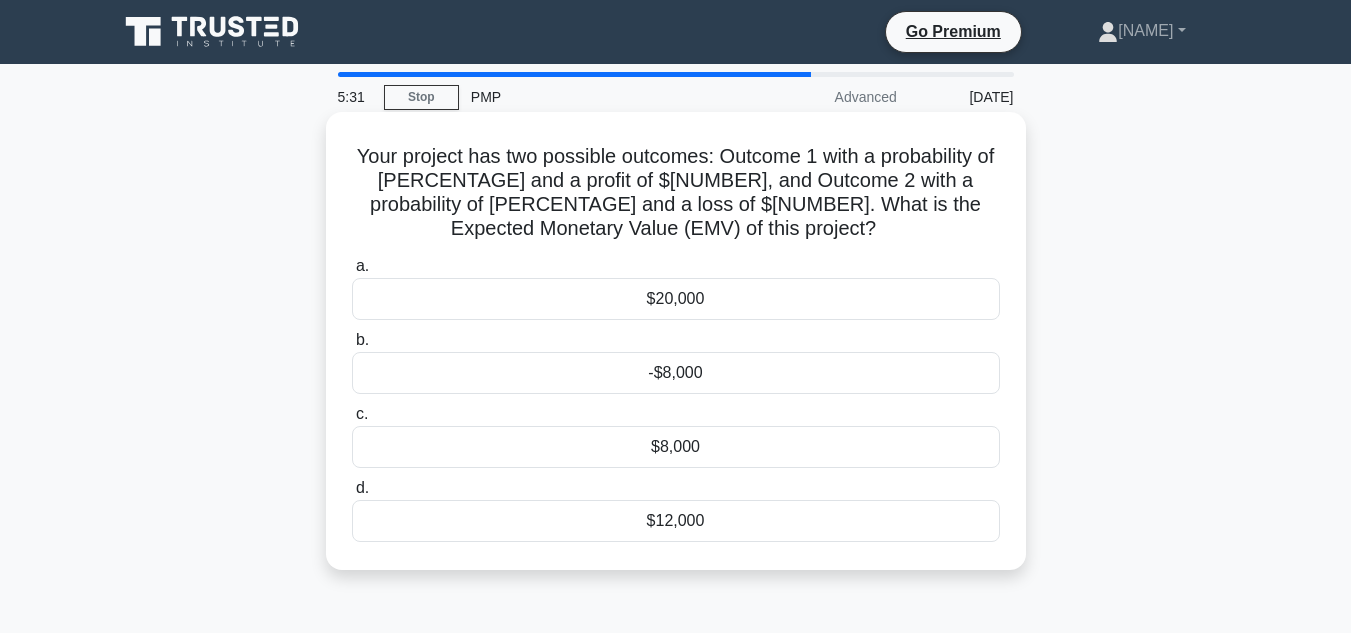 click on "$8,000" at bounding box center (676, 447) 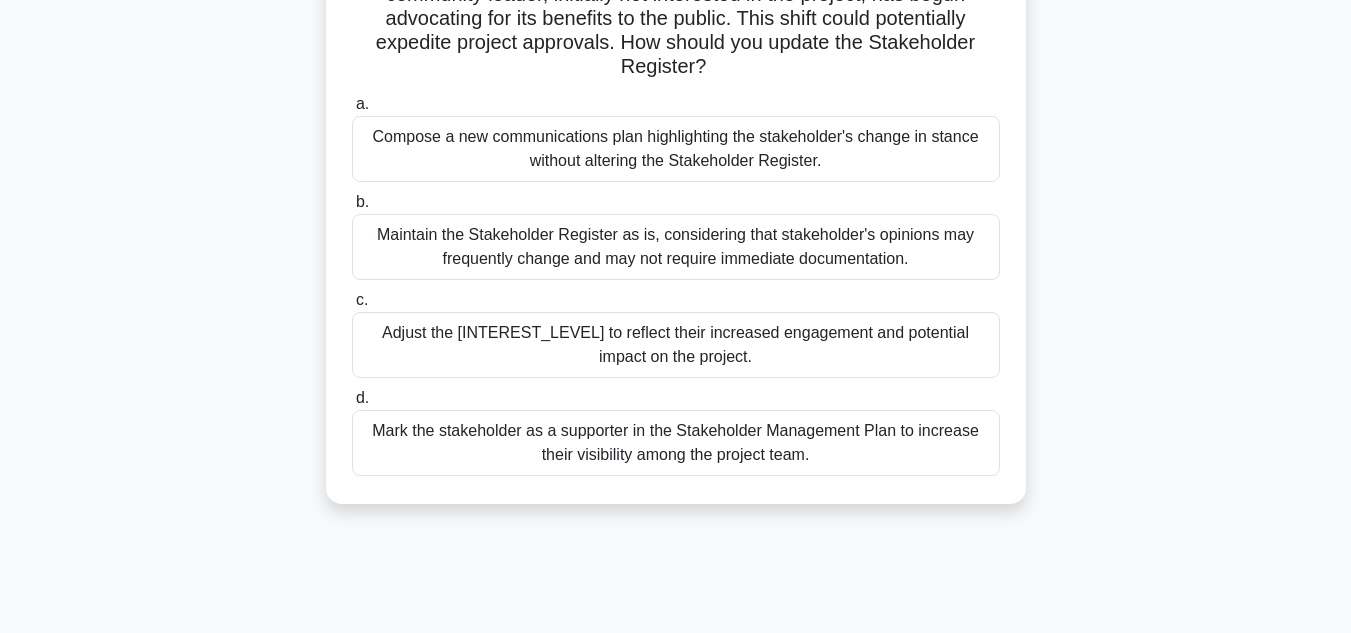 scroll, scrollTop: 210, scrollLeft: 0, axis: vertical 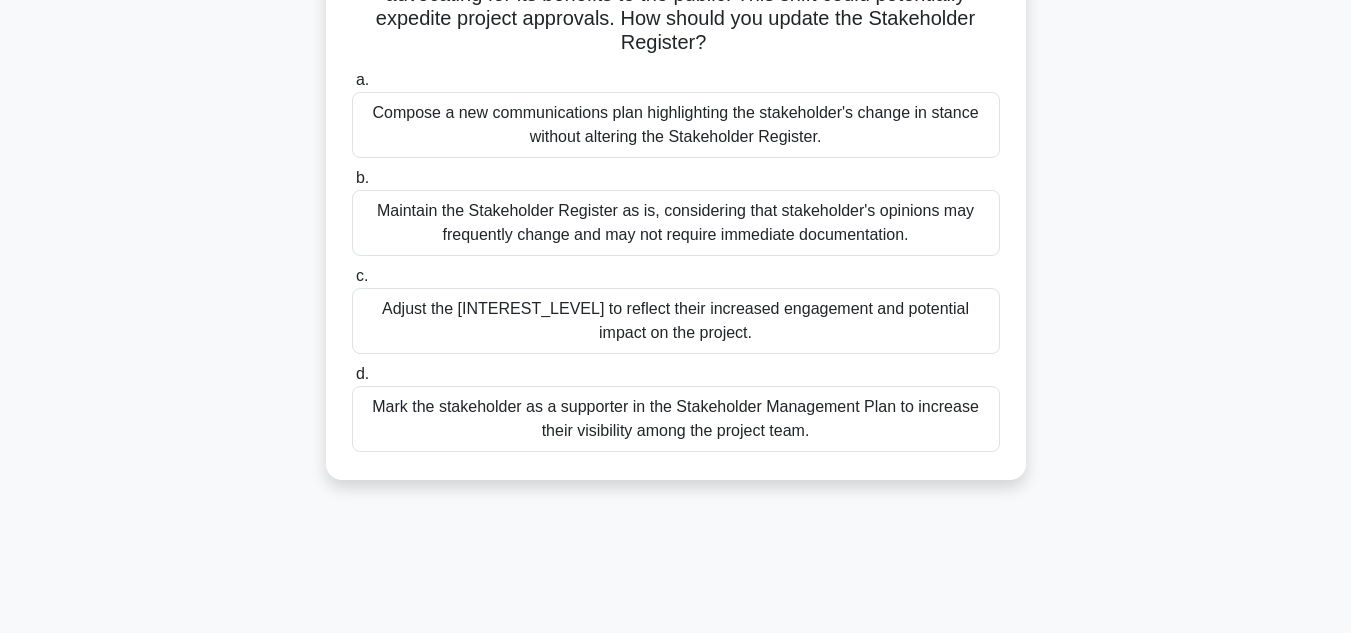 click on "Adjust the stakeholder's interest level to reflect their increased engagement and potential impact on the project." at bounding box center (676, 321) 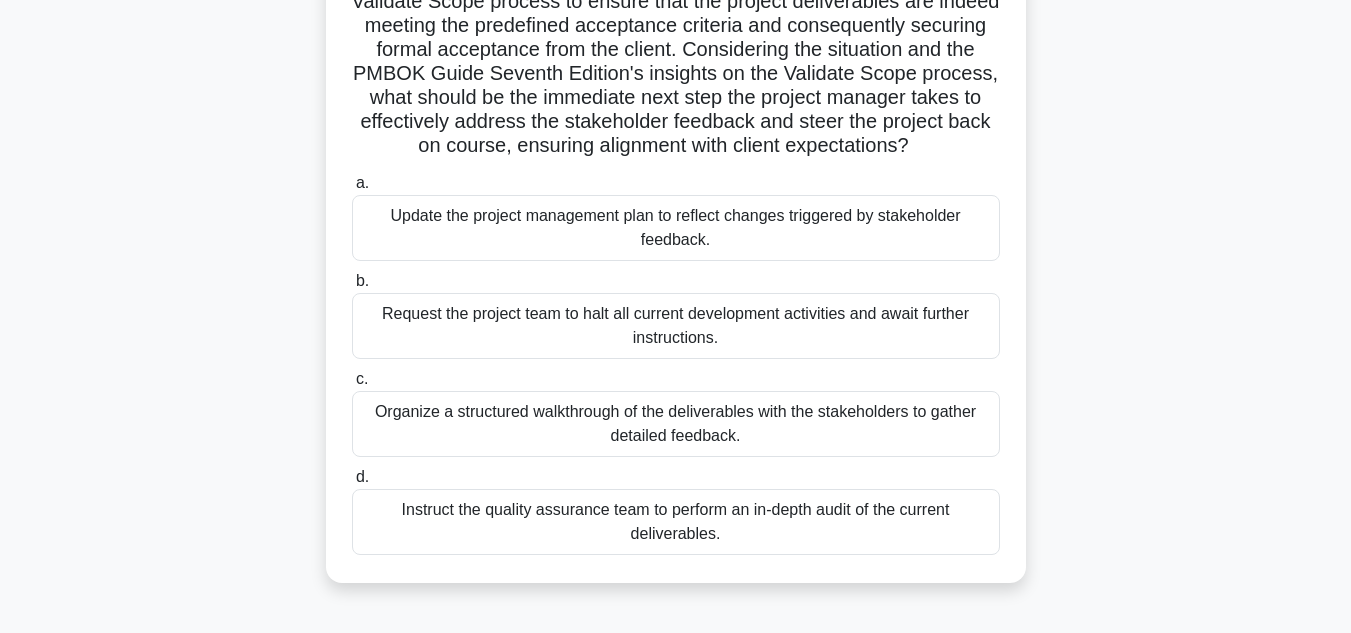 scroll, scrollTop: 412, scrollLeft: 0, axis: vertical 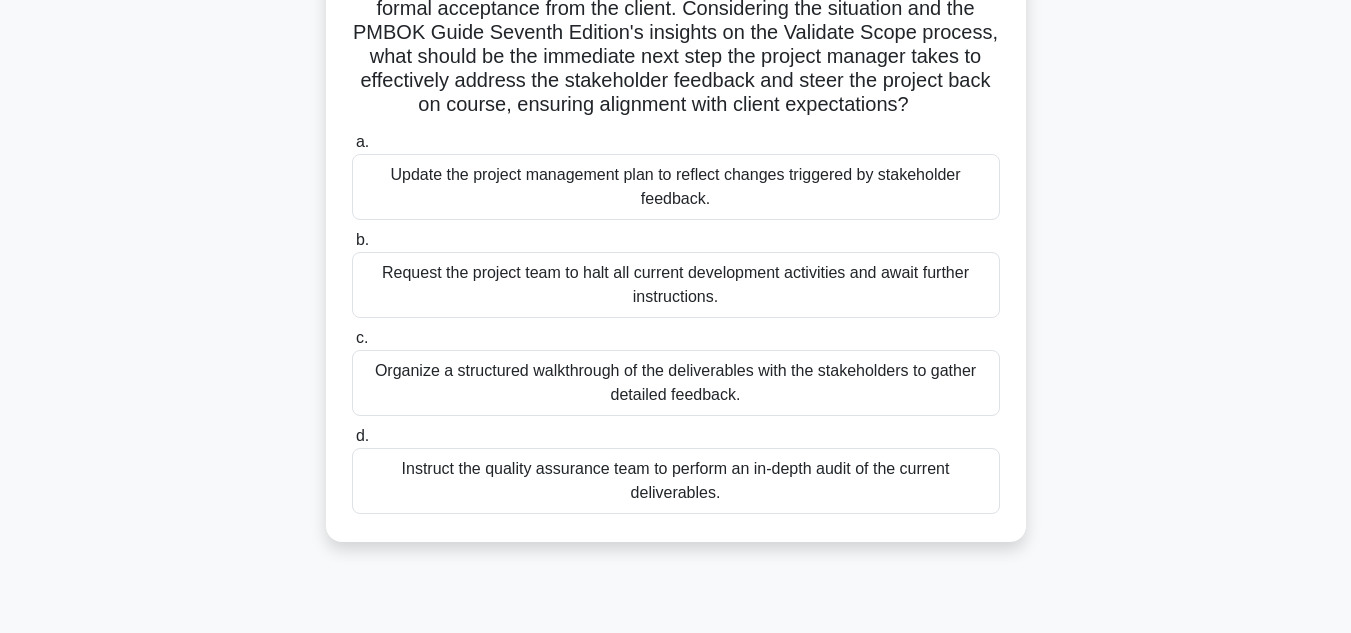 click on "Organize a structured walkthrough of the deliverables with the stakeholders to gather detailed feedback." at bounding box center [676, 383] 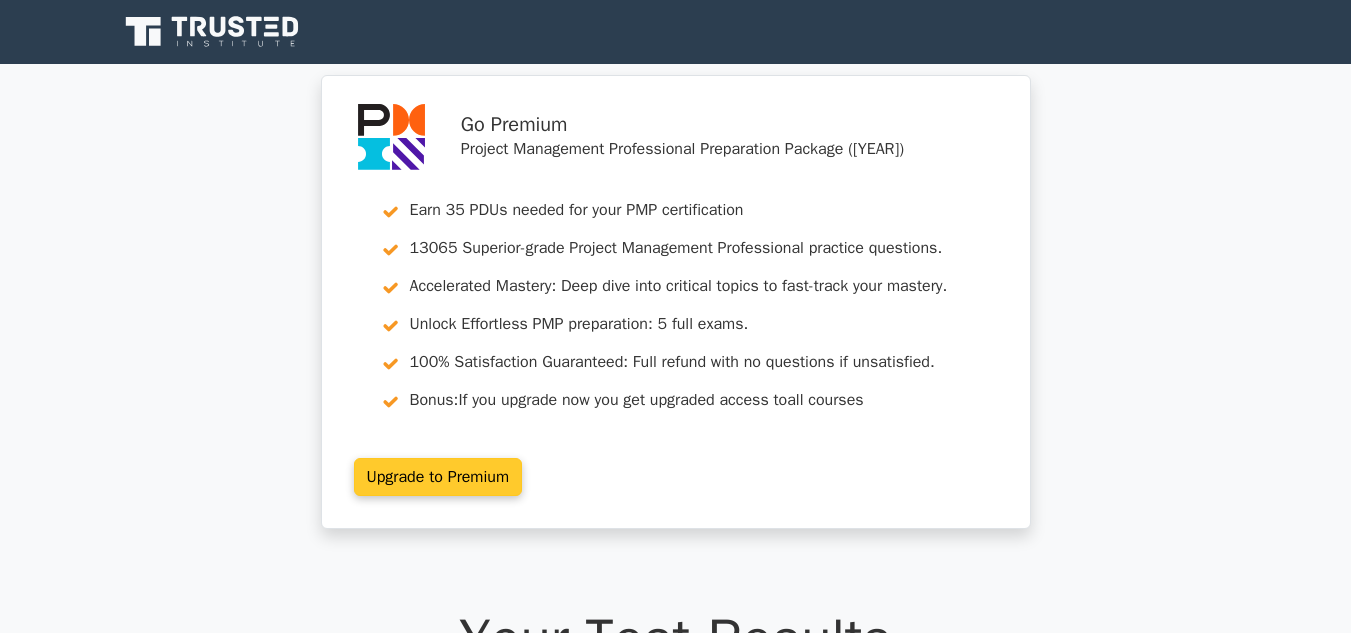 scroll, scrollTop: 0, scrollLeft: 0, axis: both 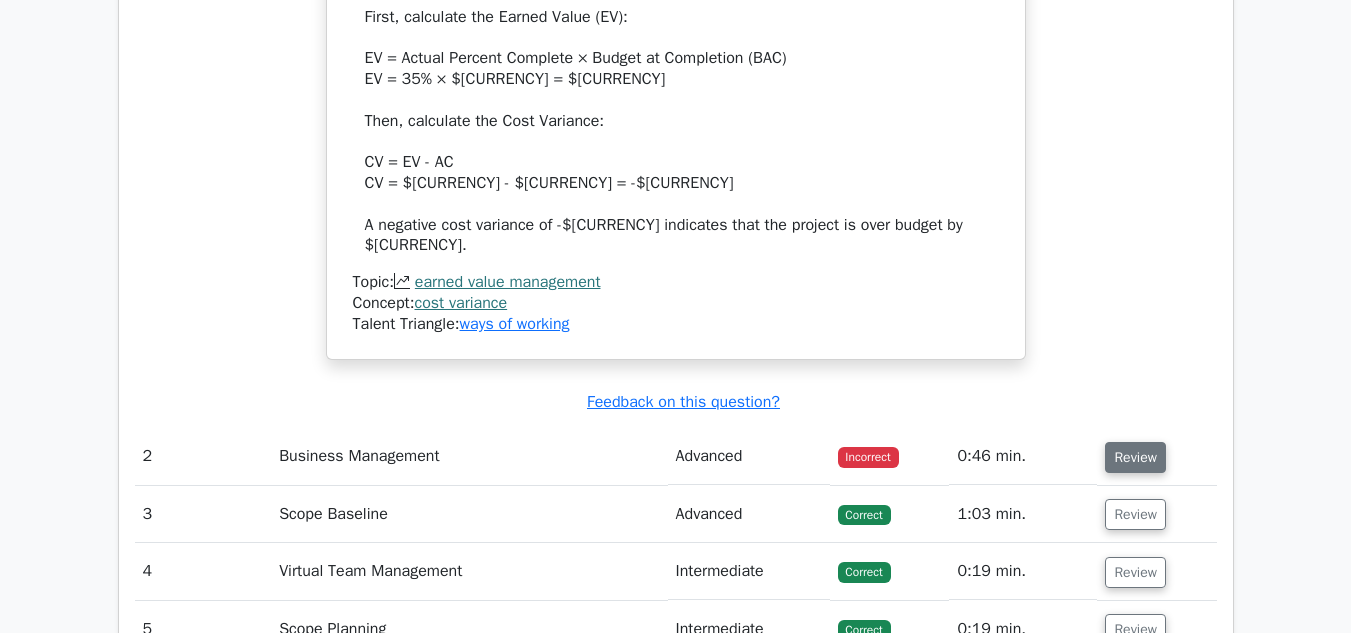 click on "Review" at bounding box center [1135, 457] 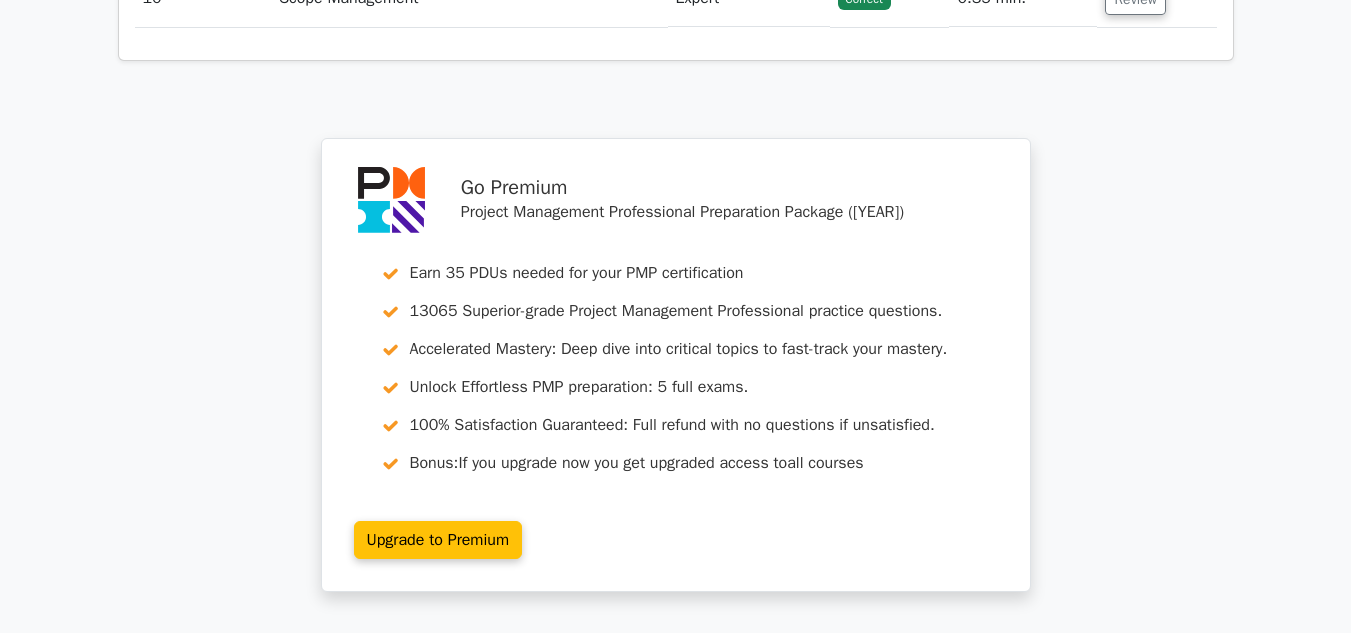 scroll, scrollTop: 4626, scrollLeft: 0, axis: vertical 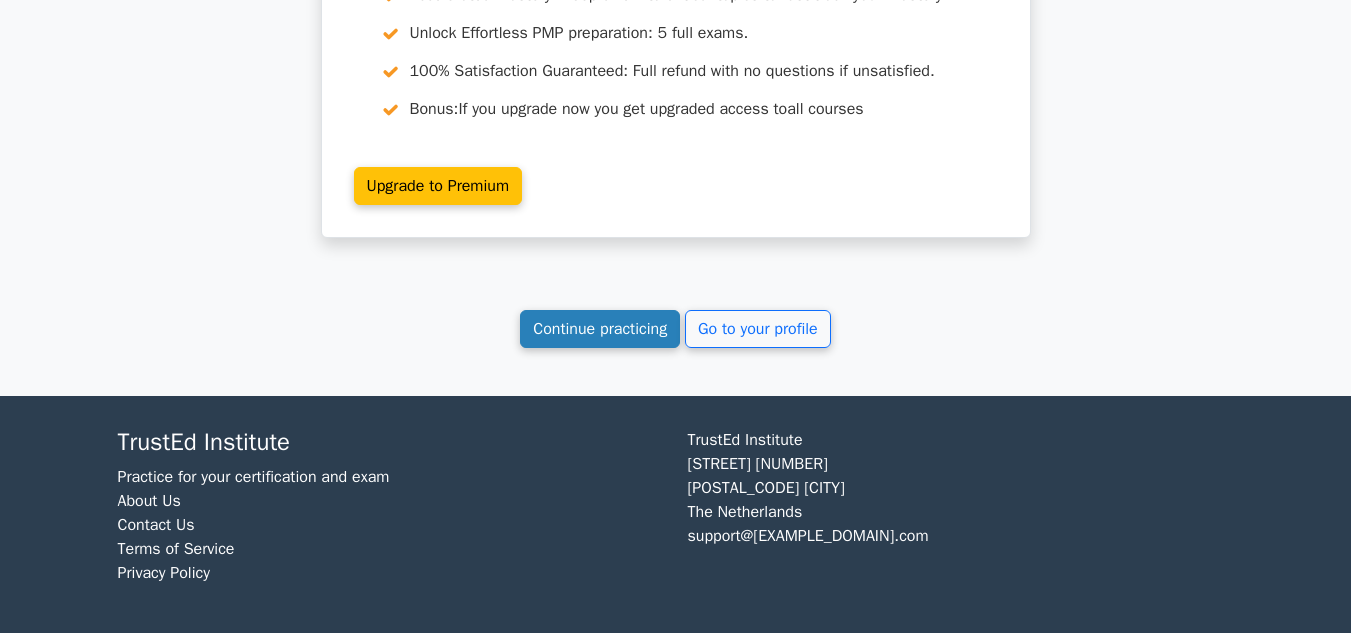 click on "Continue practicing" at bounding box center (600, 329) 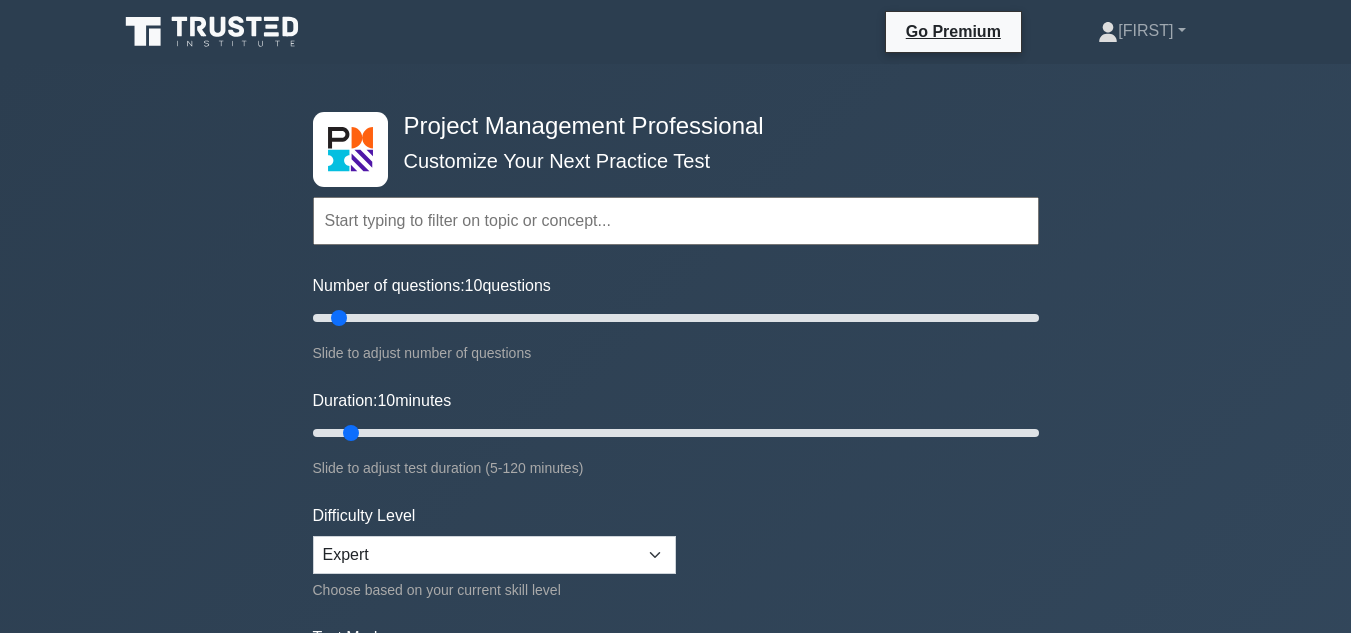 scroll, scrollTop: 0, scrollLeft: 0, axis: both 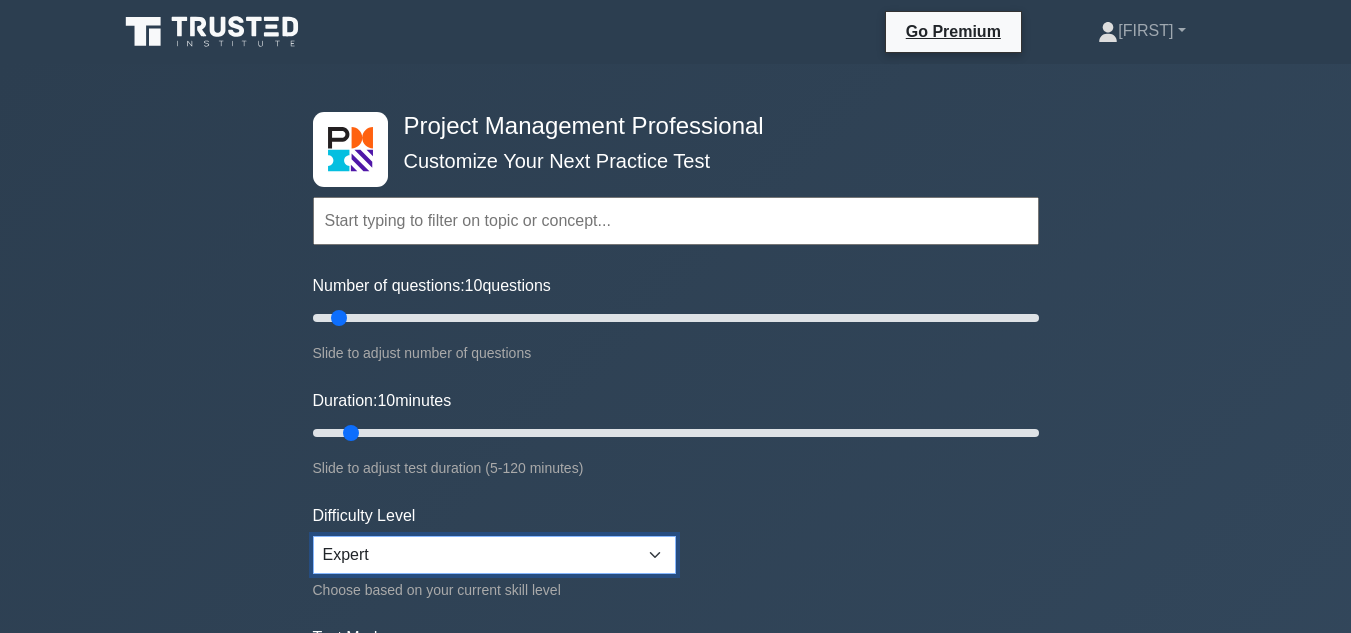 click on "Beginner
Intermediate
Expert" at bounding box center [494, 555] 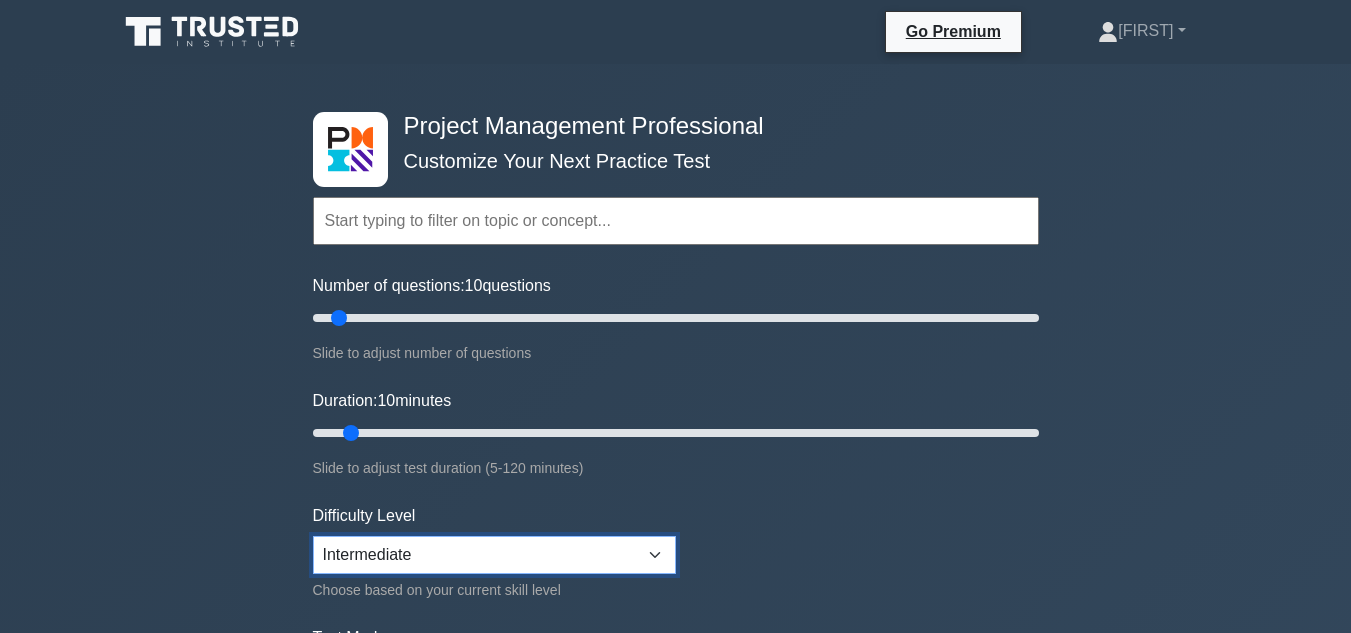 click on "Beginner
Intermediate
Expert" at bounding box center (494, 555) 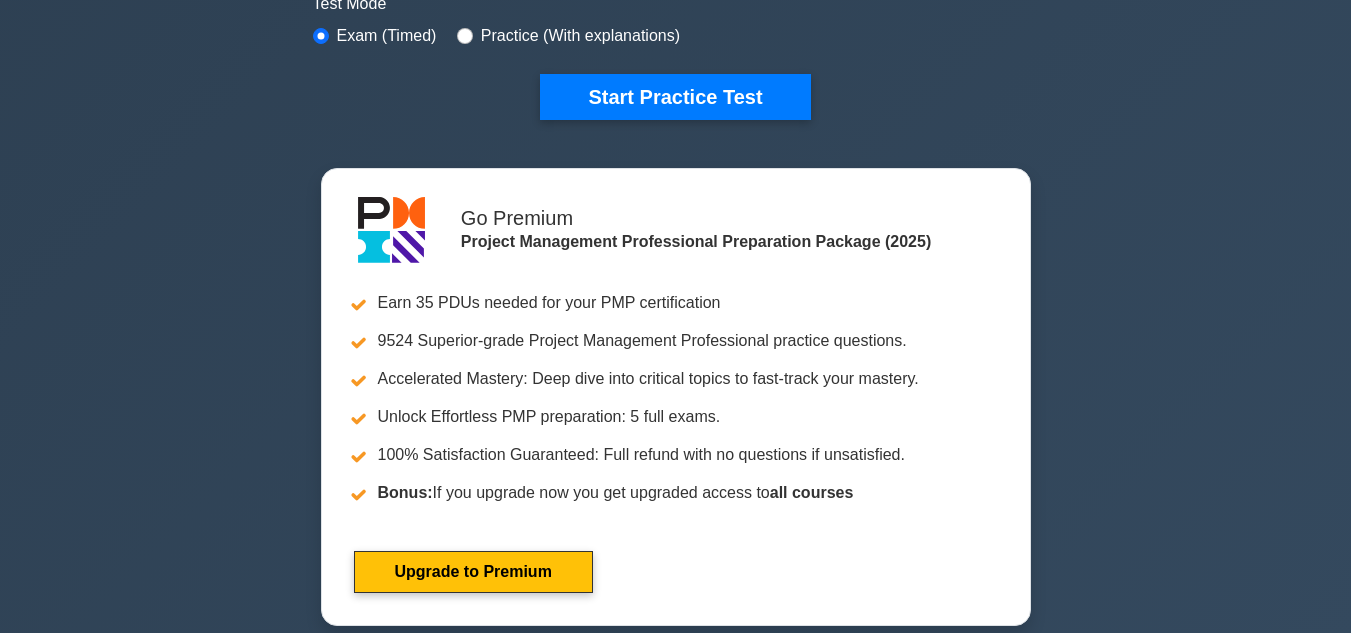scroll, scrollTop: 646, scrollLeft: 0, axis: vertical 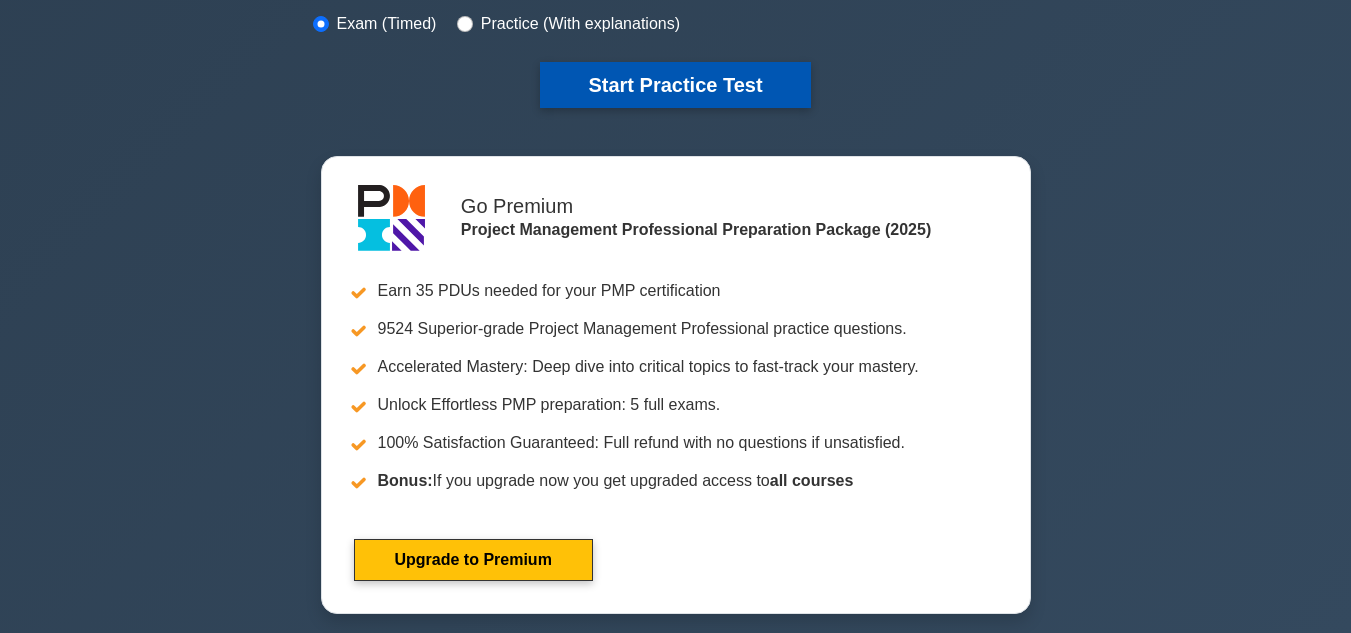 click on "Start Practice Test" at bounding box center (675, 85) 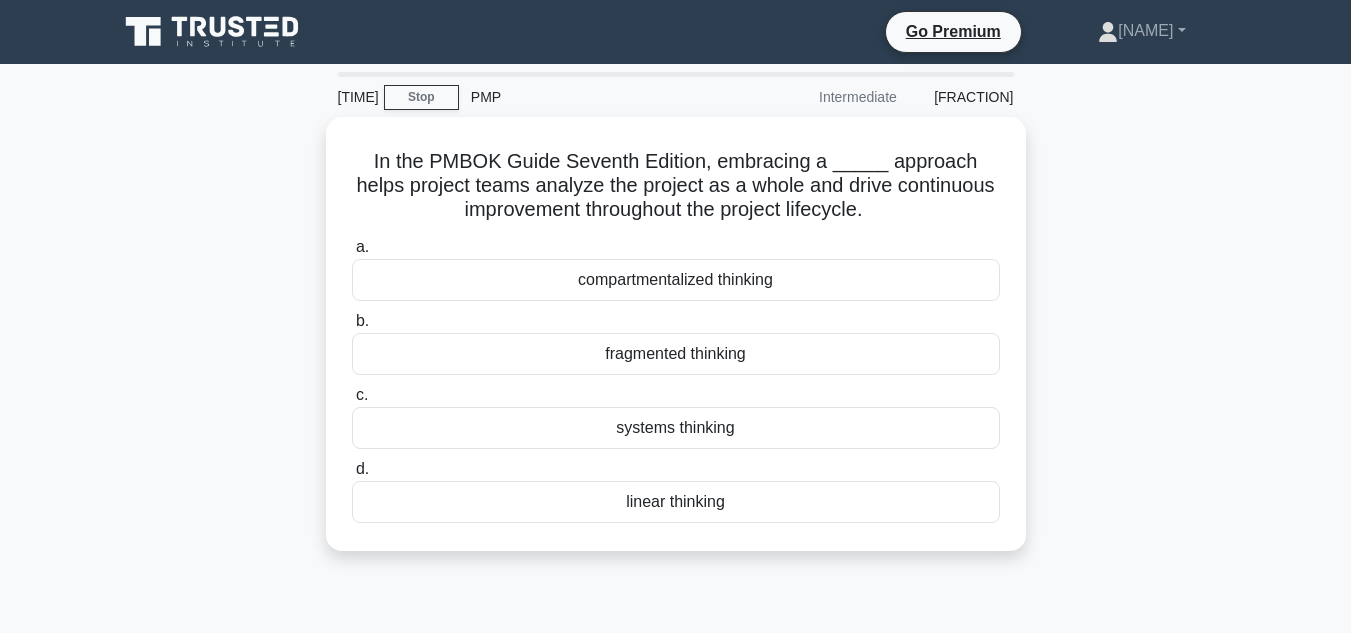 scroll, scrollTop: 0, scrollLeft: 0, axis: both 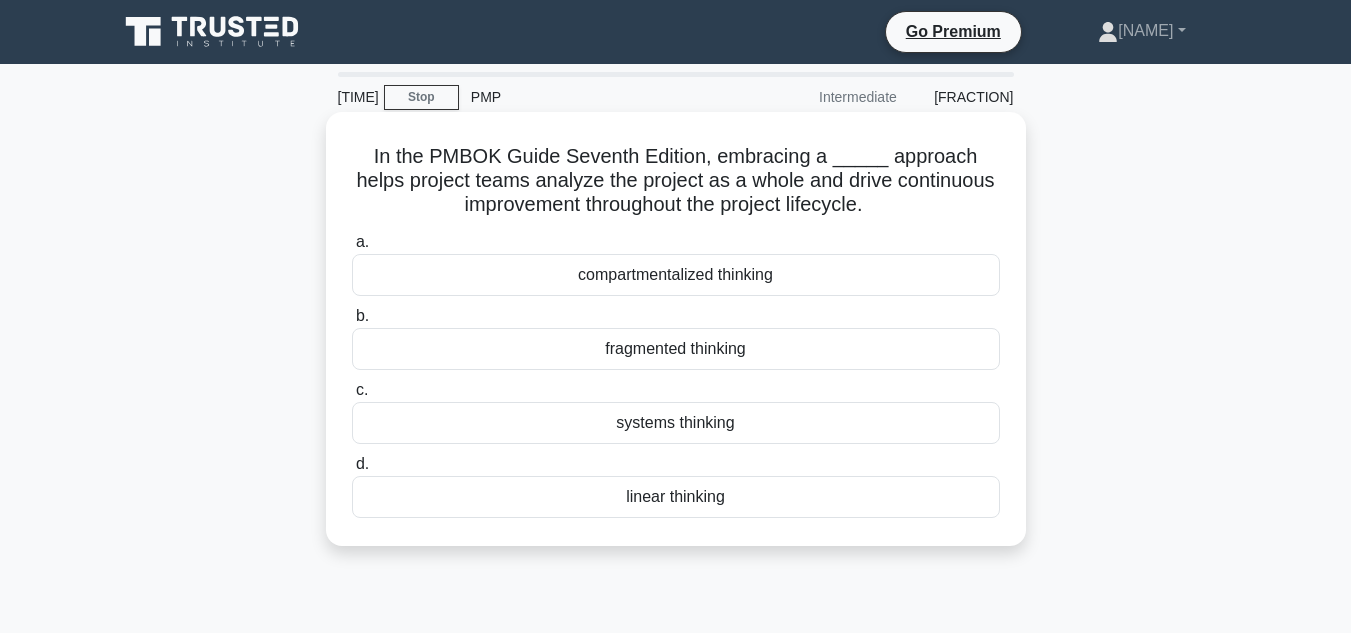click on "linear thinking" at bounding box center (676, 497) 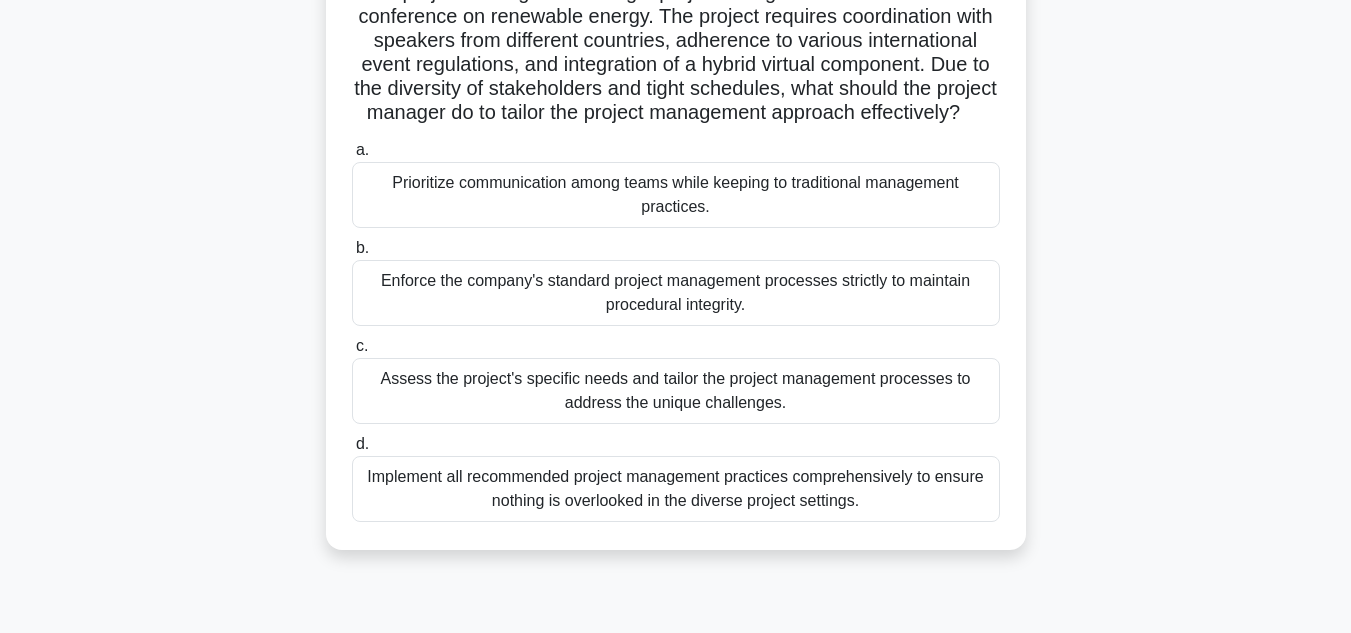 scroll, scrollTop: 171, scrollLeft: 0, axis: vertical 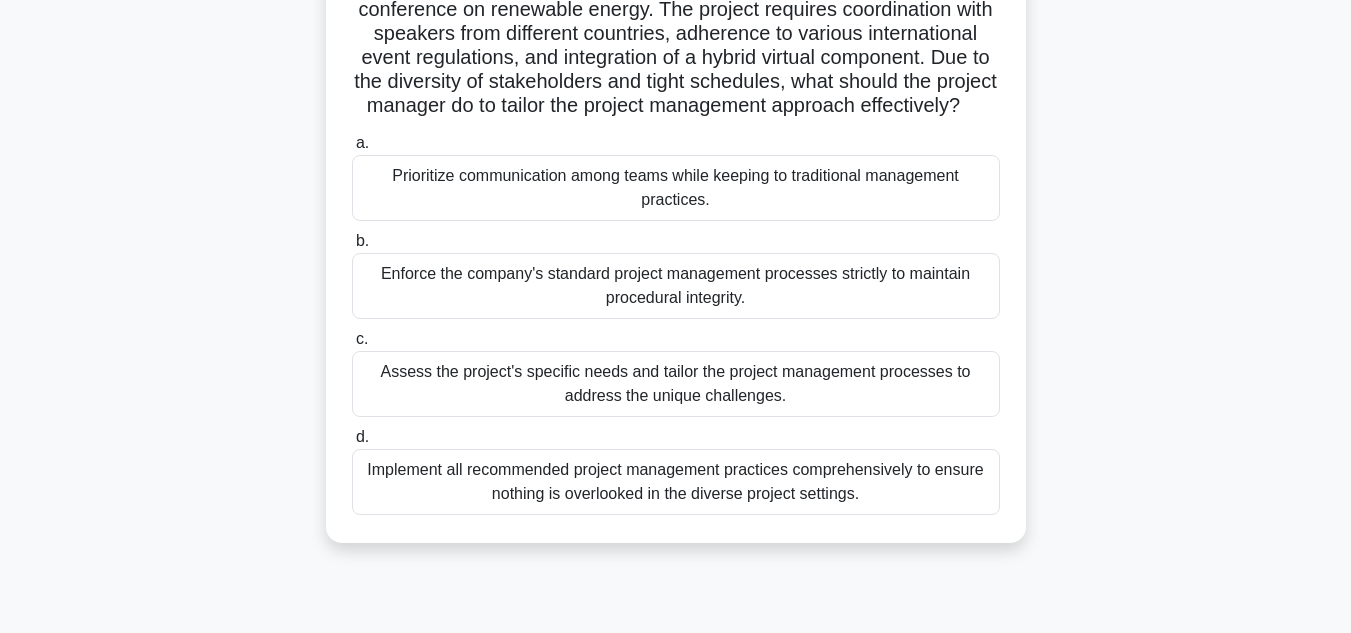 click on "Assess the project's specific needs and tailor the project management processes to address the unique challenges." at bounding box center [676, 384] 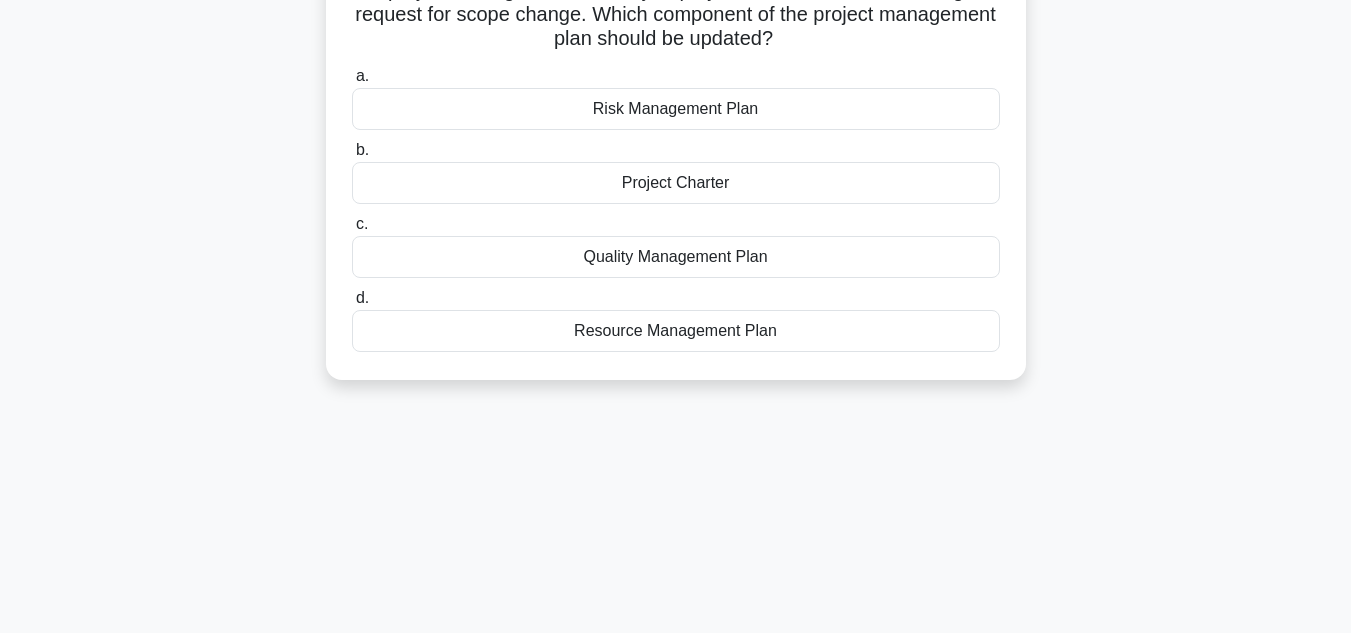 scroll, scrollTop: 0, scrollLeft: 0, axis: both 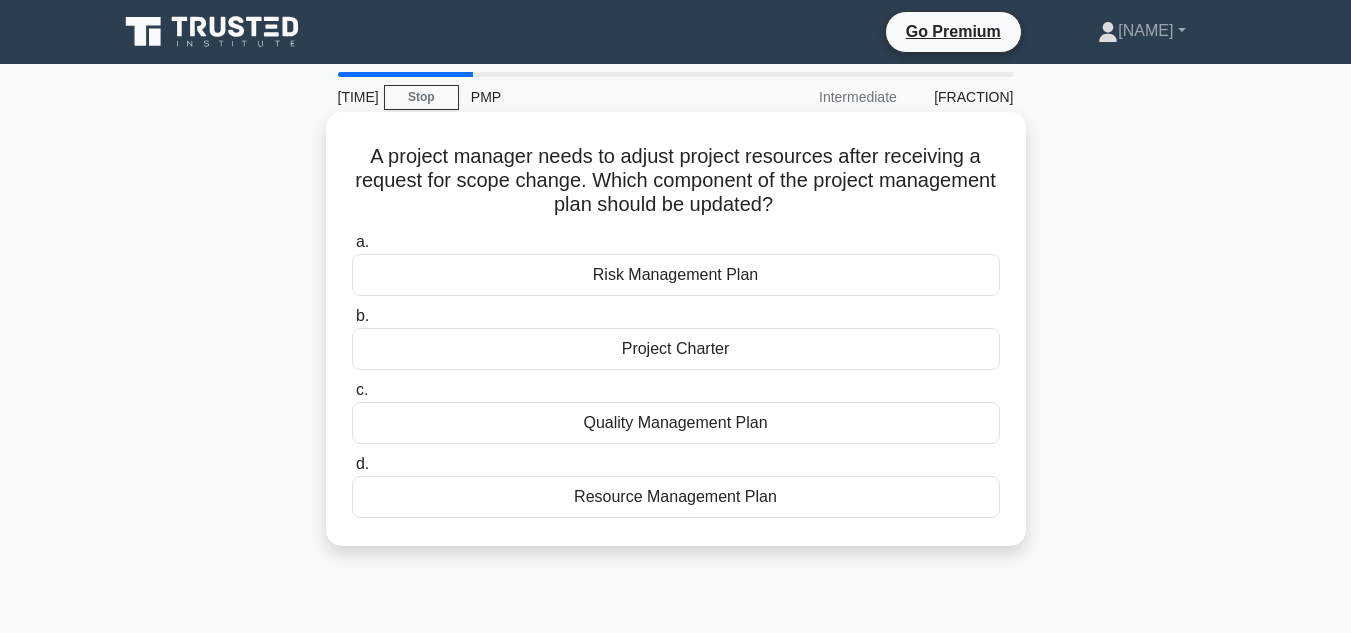 click on "Resource Management Plan" at bounding box center (676, 497) 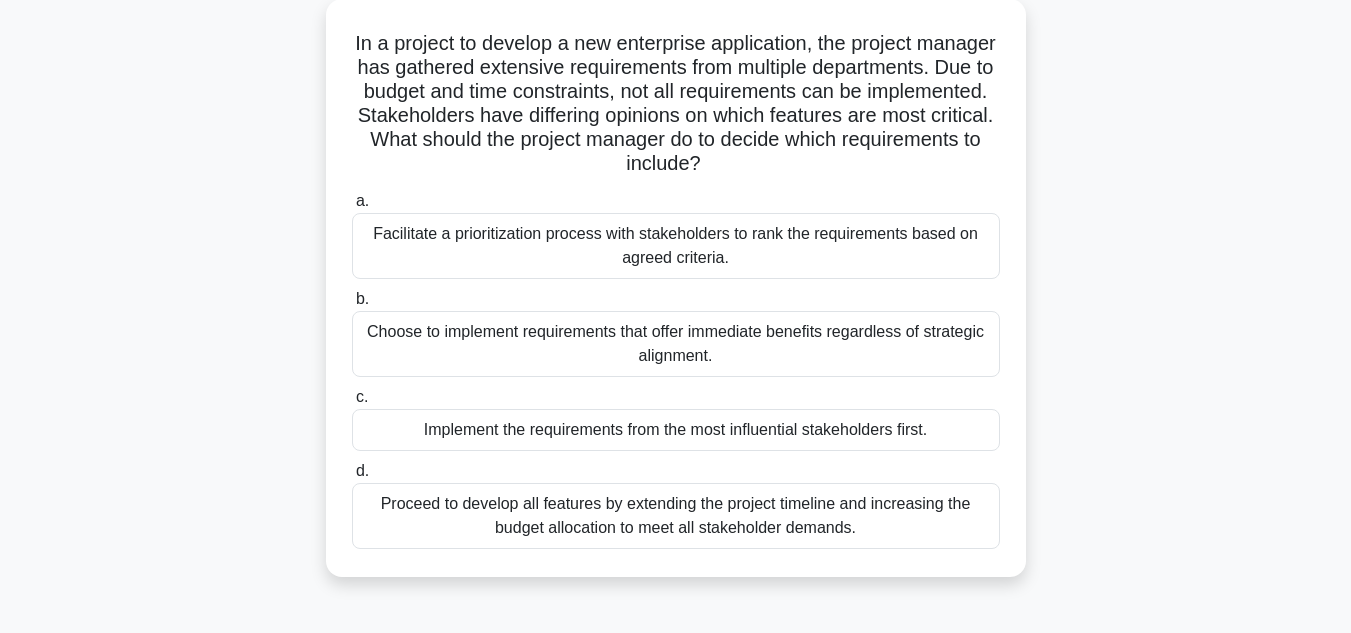 scroll, scrollTop: 117, scrollLeft: 0, axis: vertical 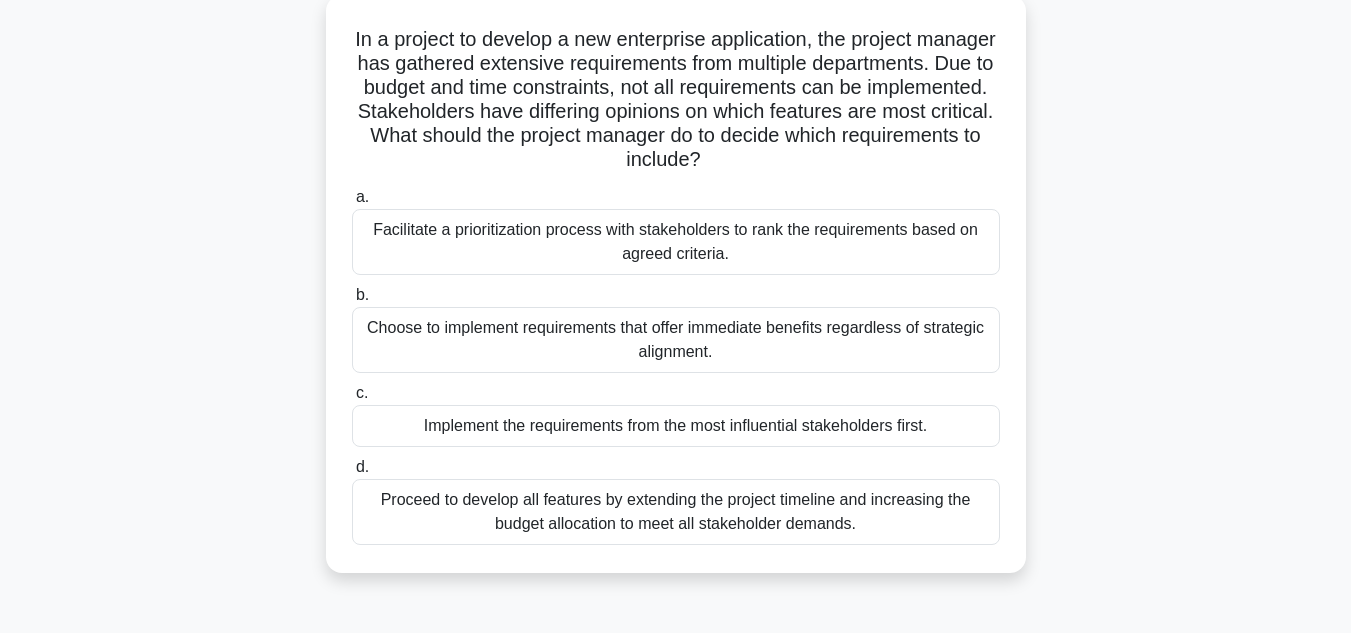 click on "Facilitate a prioritization process with stakeholders to rank the requirements based on agreed criteria." at bounding box center [676, 242] 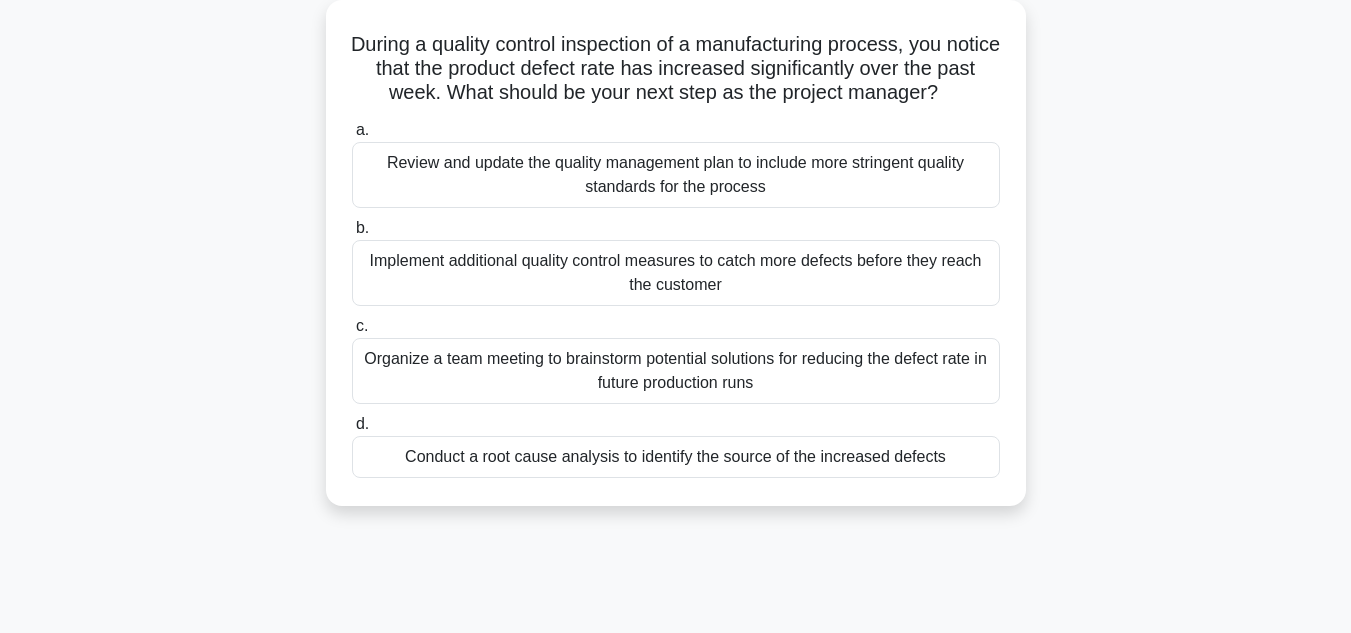 scroll, scrollTop: 0, scrollLeft: 0, axis: both 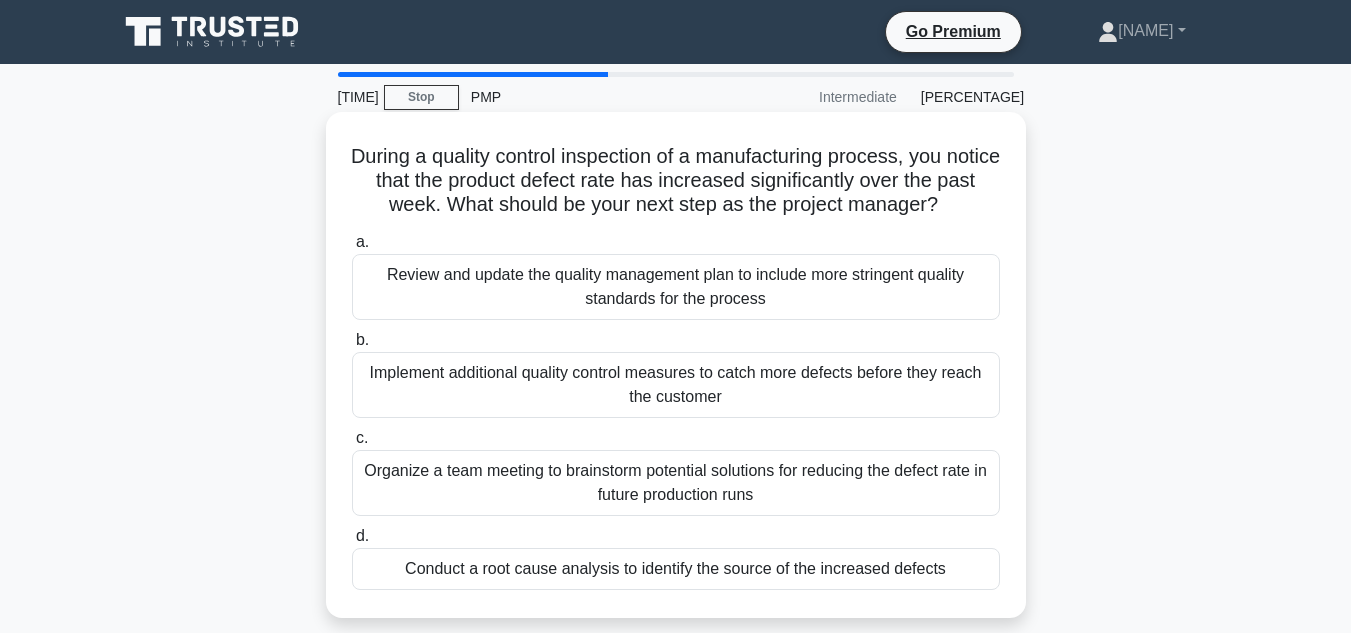 click on "Organize a team meeting to brainstorm potential solutions for reducing the defect rate in future production runs" at bounding box center [676, 483] 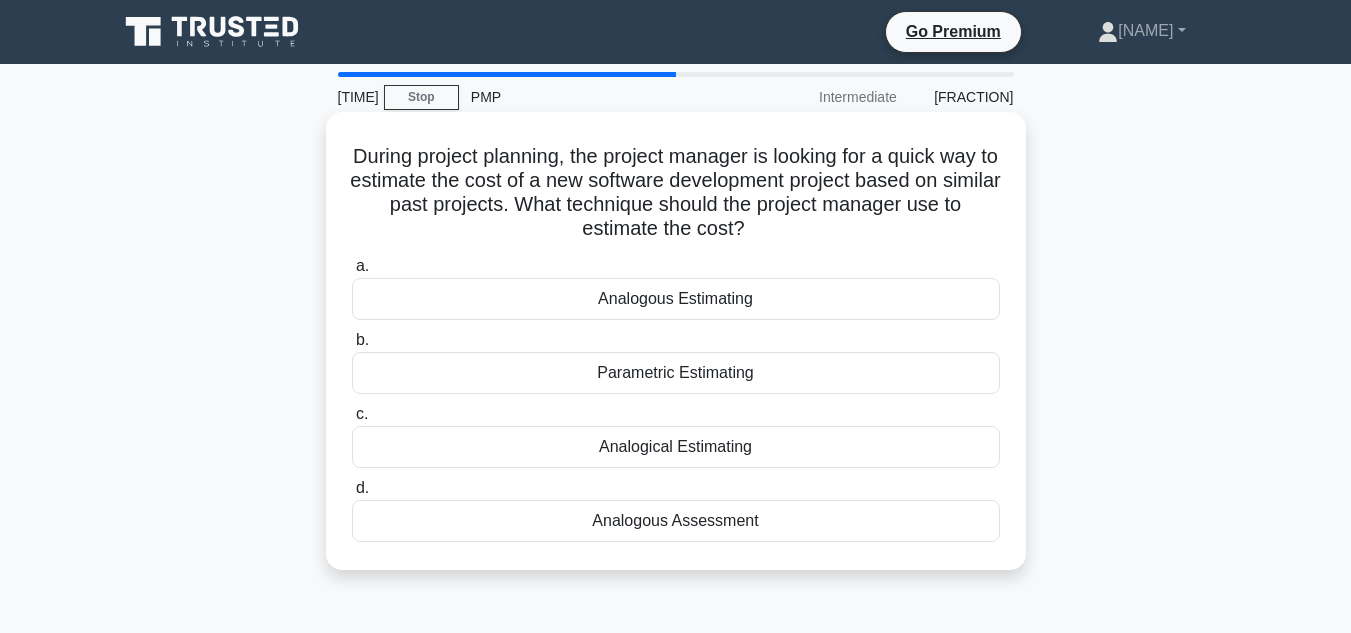 click on "Analogical Estimating" at bounding box center [676, 447] 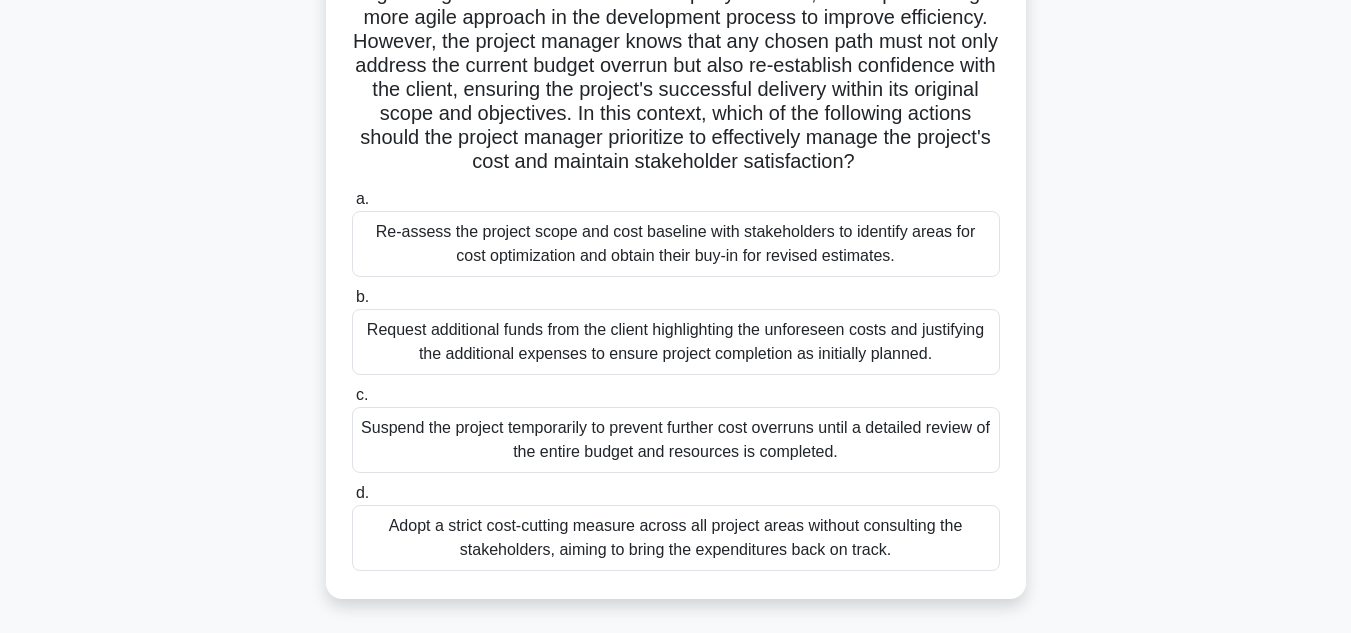 scroll, scrollTop: 381, scrollLeft: 0, axis: vertical 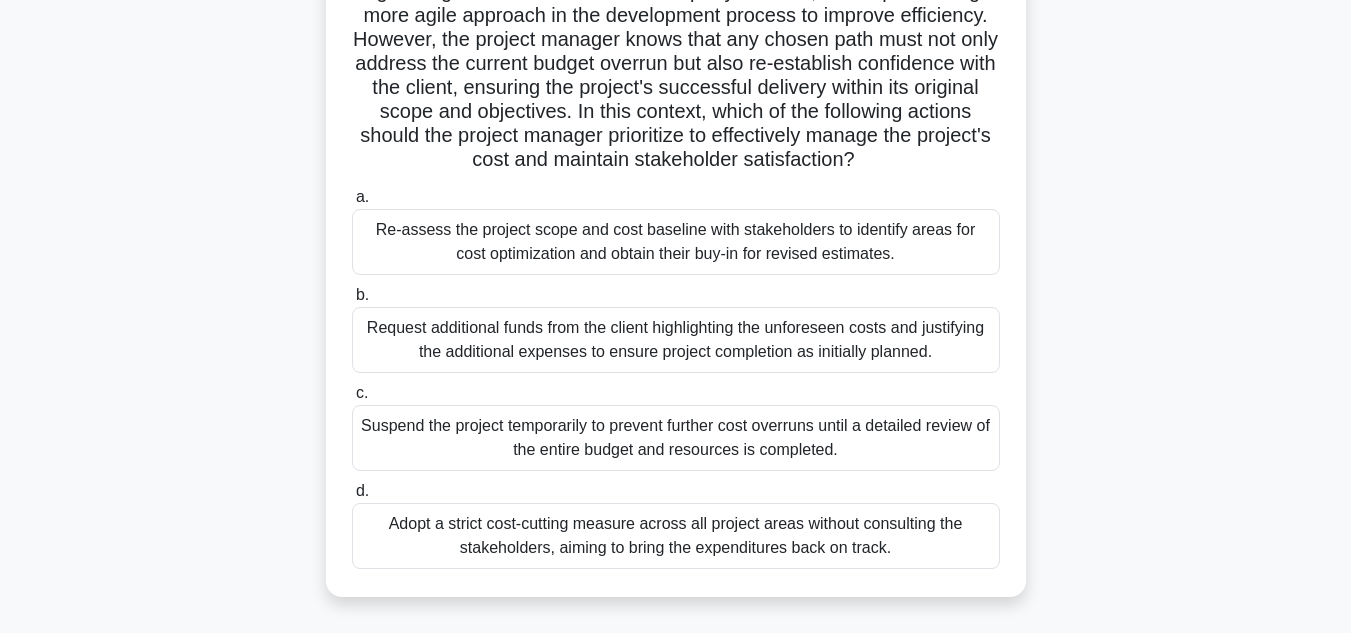 click on "Re-assess the project scope and cost baseline with stakeholders to identify areas for cost optimization and obtain their buy-in for revised estimates." at bounding box center [676, 242] 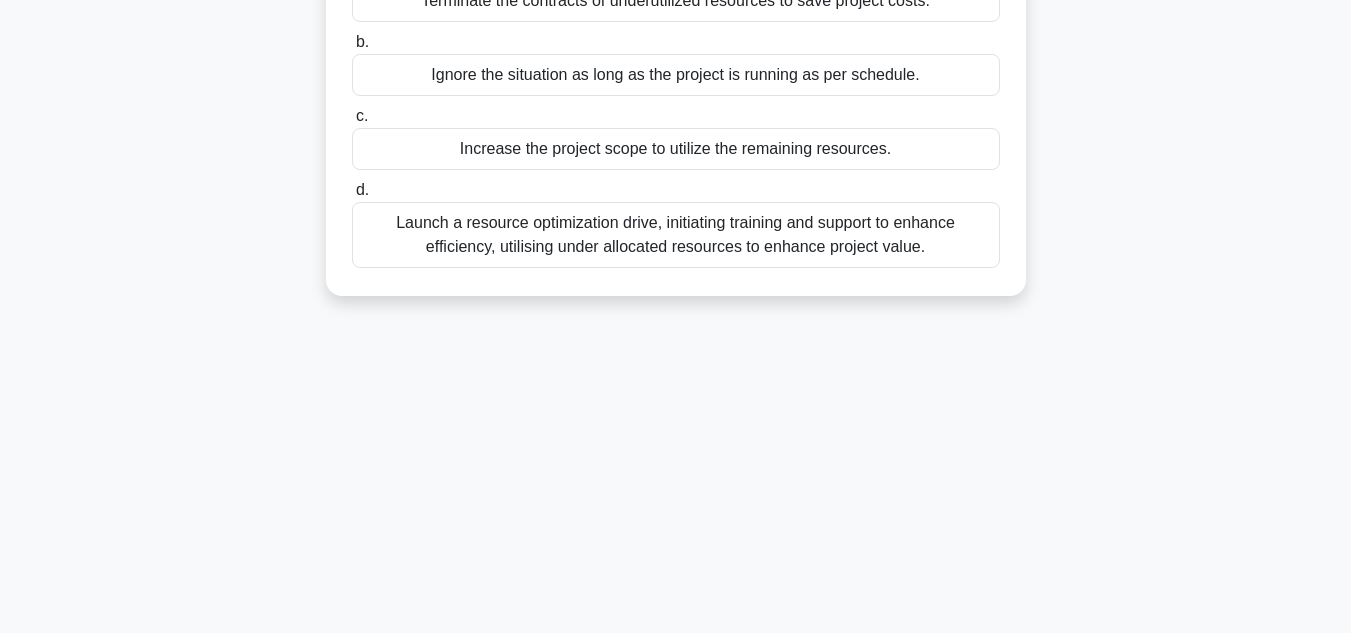 scroll, scrollTop: 0, scrollLeft: 0, axis: both 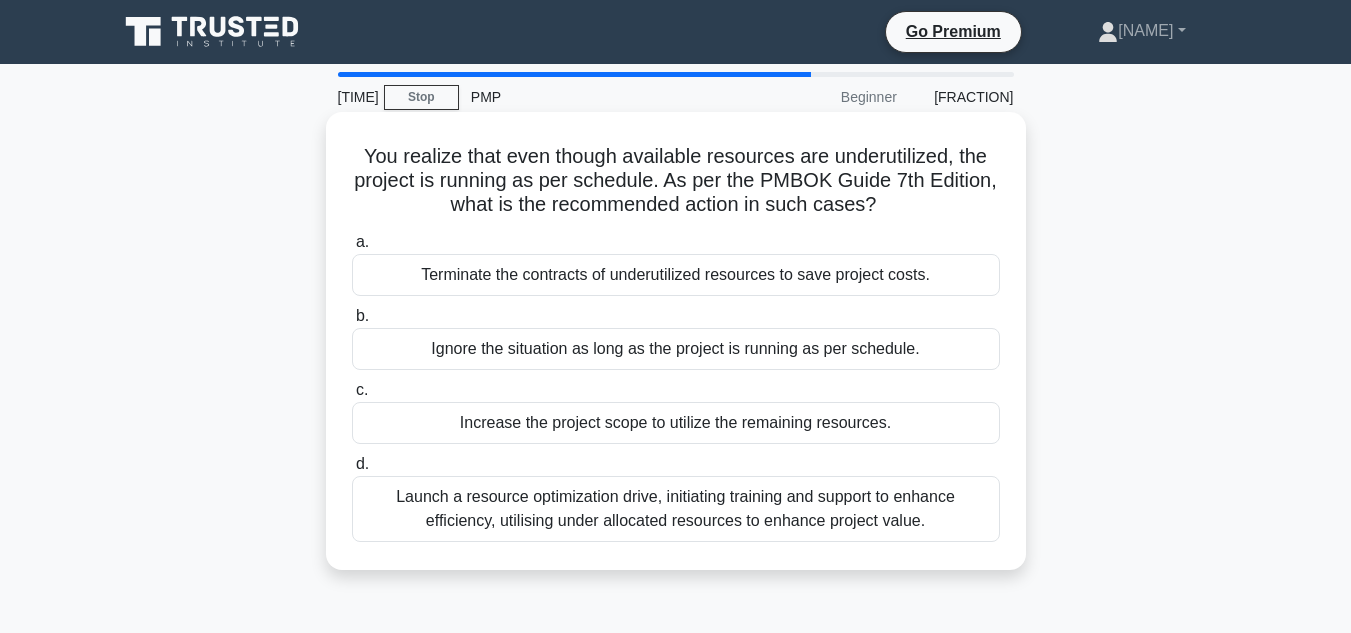 click on "Launch a resource optimization drive, initiating training and support to enhance efficiency, utilising under allocated resources to enhance project value." at bounding box center [676, 509] 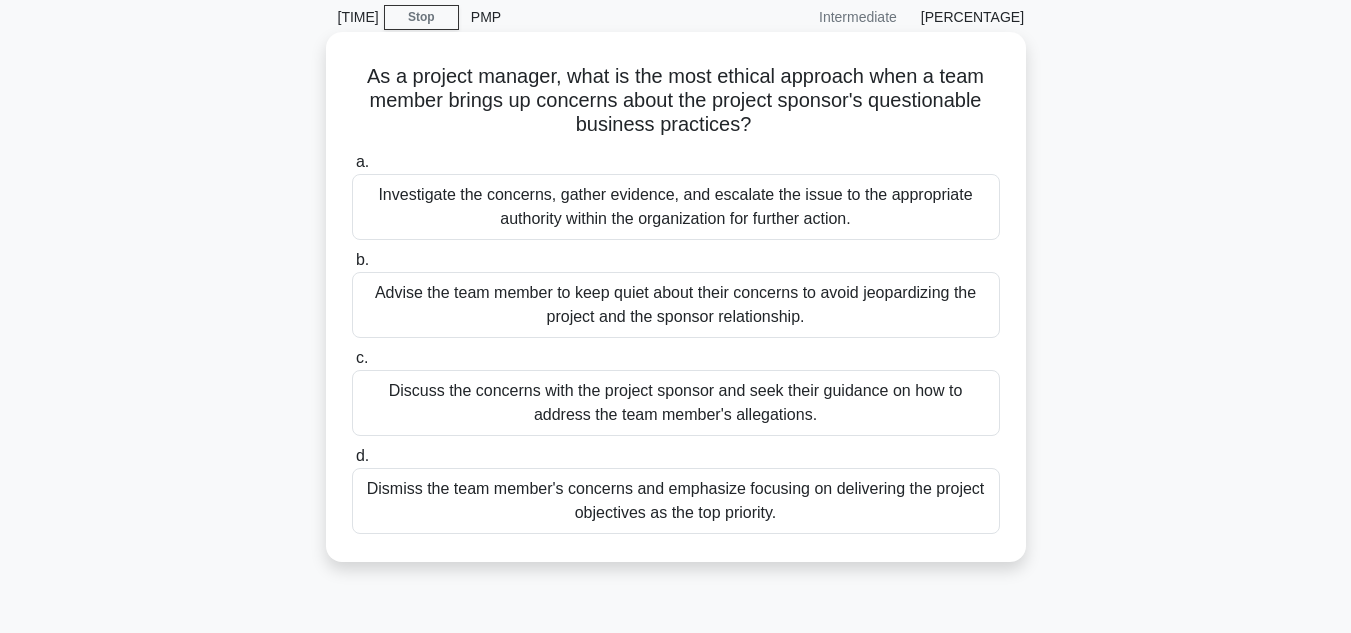 scroll, scrollTop: 101, scrollLeft: 0, axis: vertical 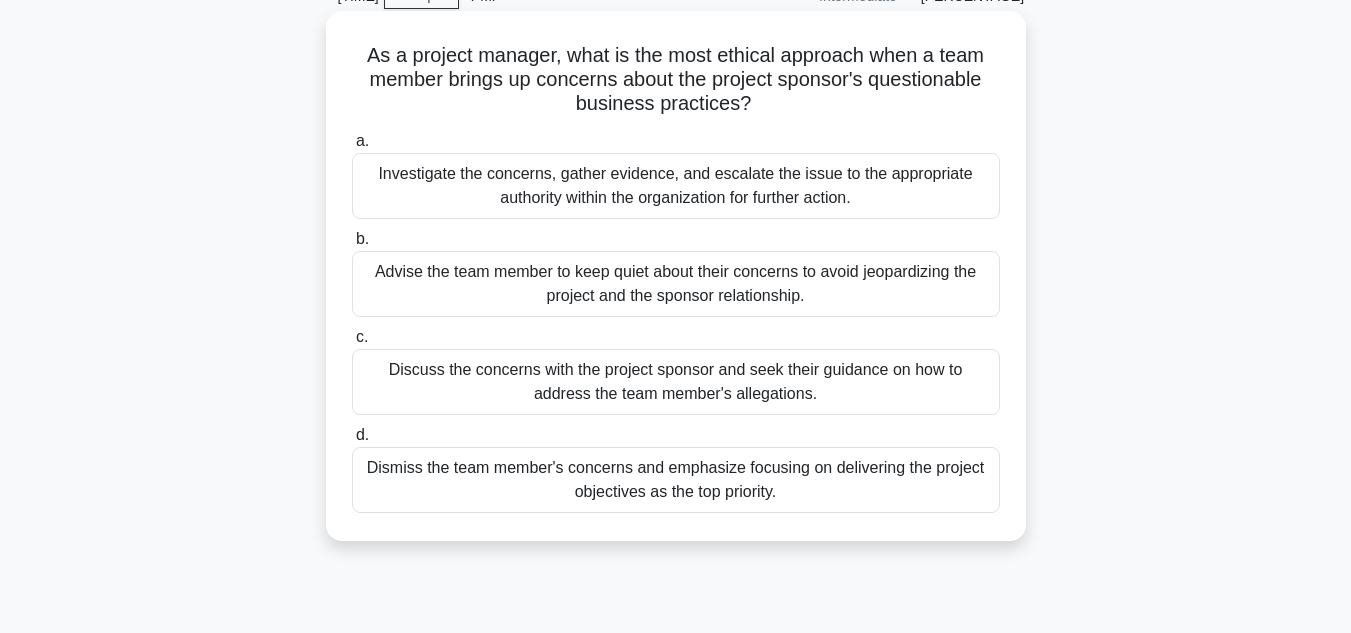 click on "Investigate the concerns, gather evidence, and escalate the issue to the appropriate authority within the organization for further action." at bounding box center [676, 186] 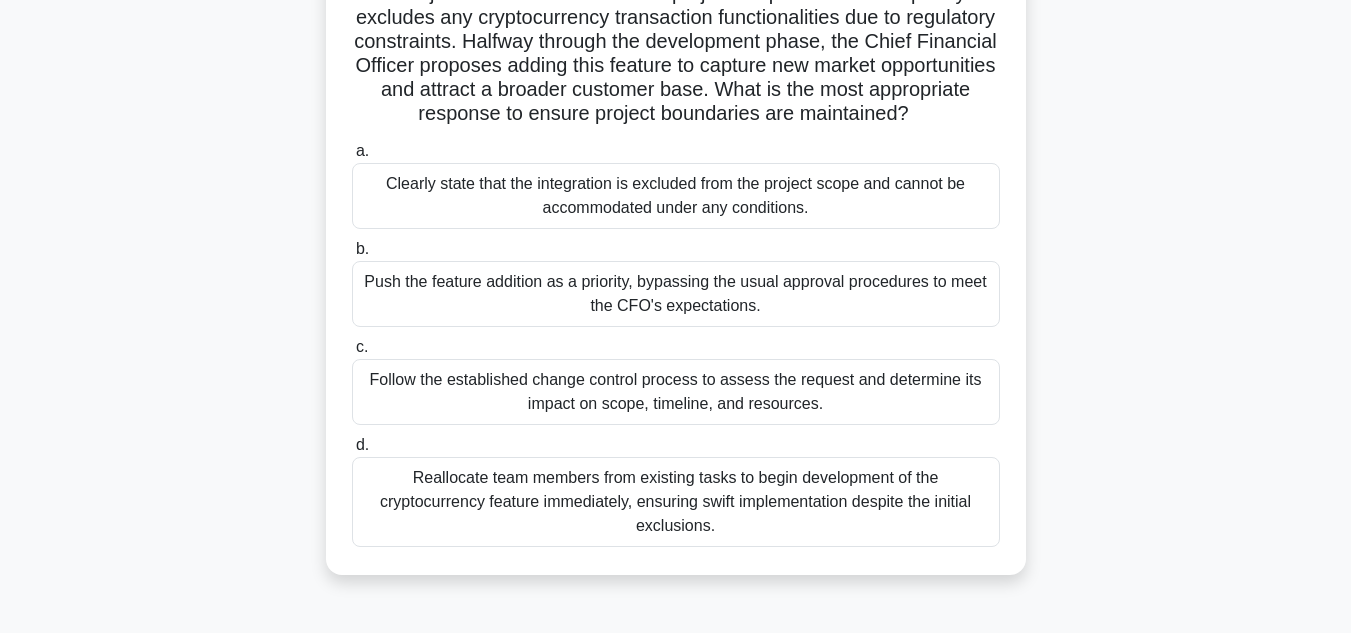 scroll, scrollTop: 194, scrollLeft: 0, axis: vertical 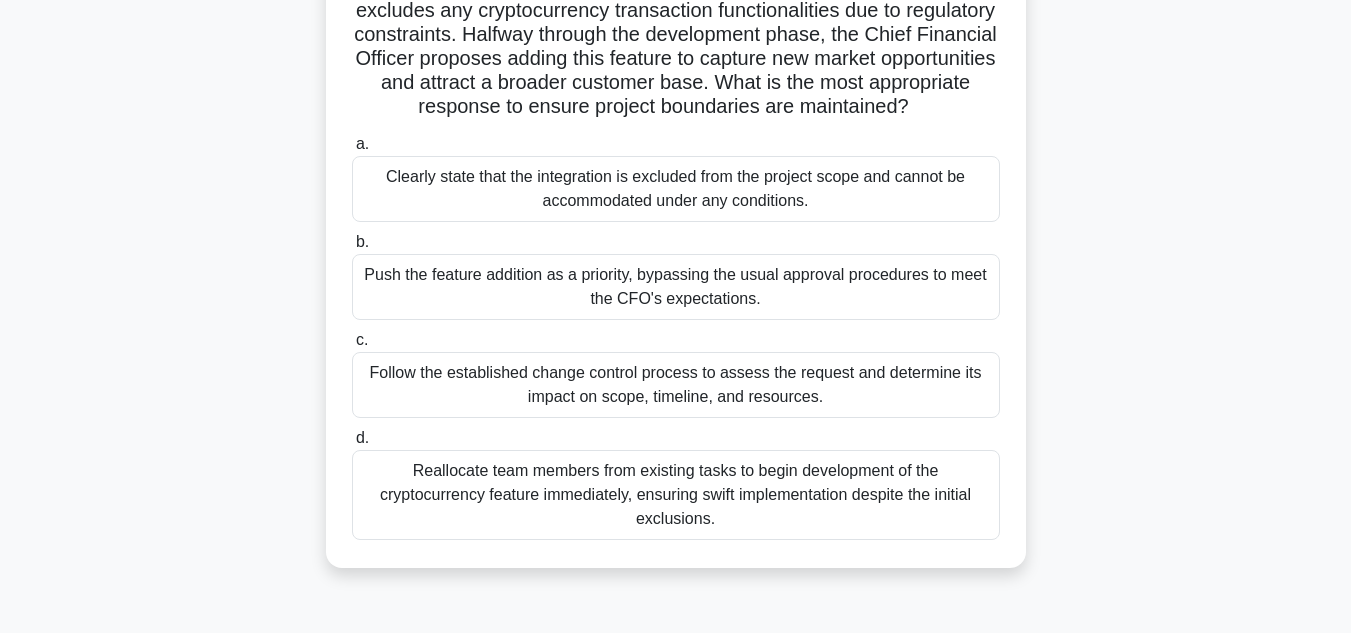 click on "Follow the established change control process to assess the request and determine its impact on scope, timeline, and resources." at bounding box center (676, 385) 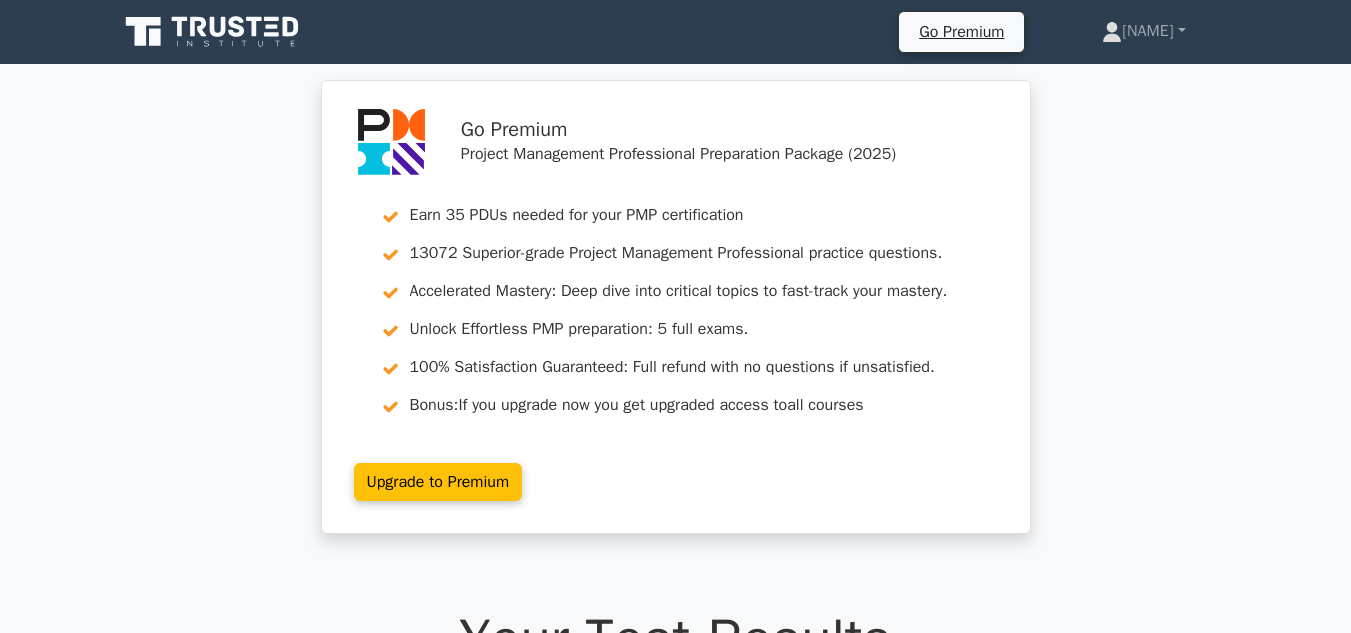 scroll, scrollTop: 0, scrollLeft: 0, axis: both 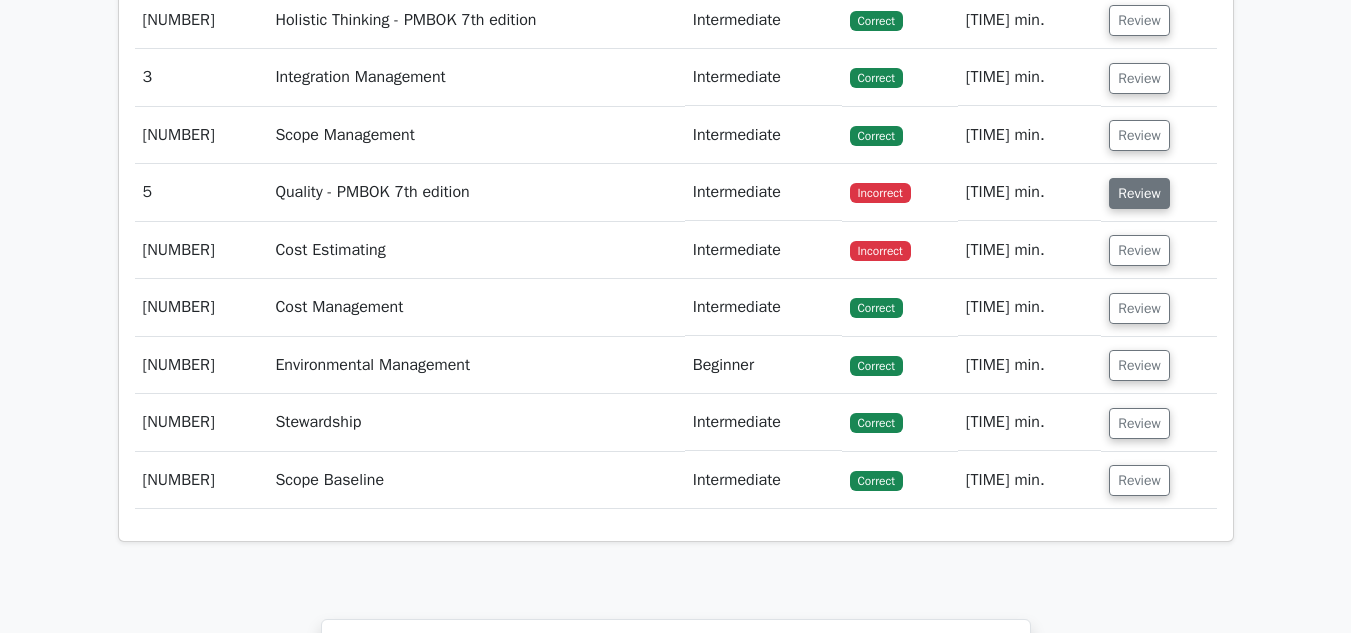 click on "Review" at bounding box center (1139, 193) 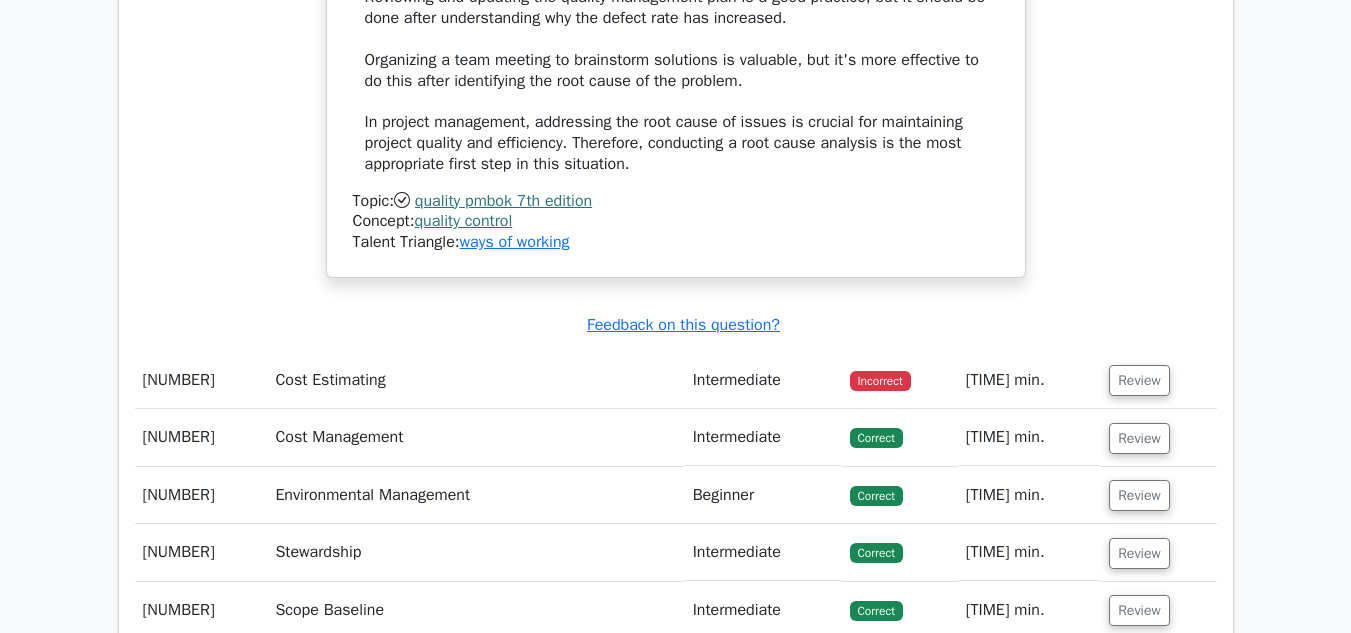 scroll, scrollTop: 4015, scrollLeft: 0, axis: vertical 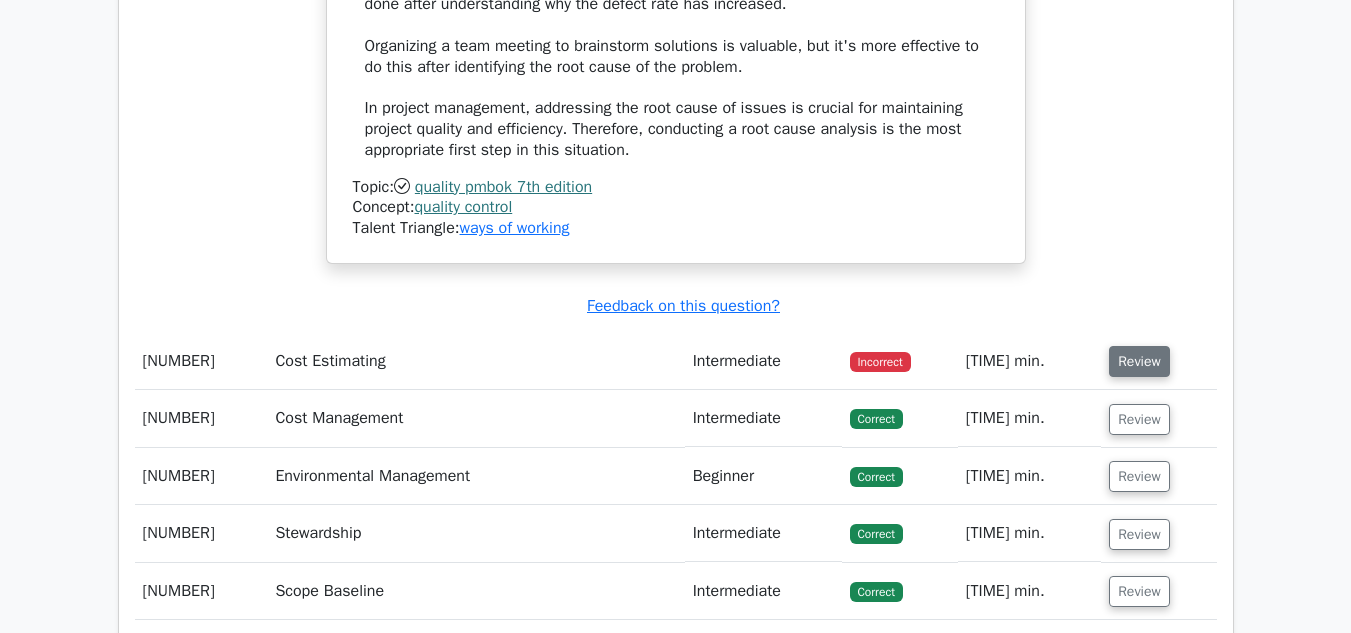 click on "Review" at bounding box center [1139, 361] 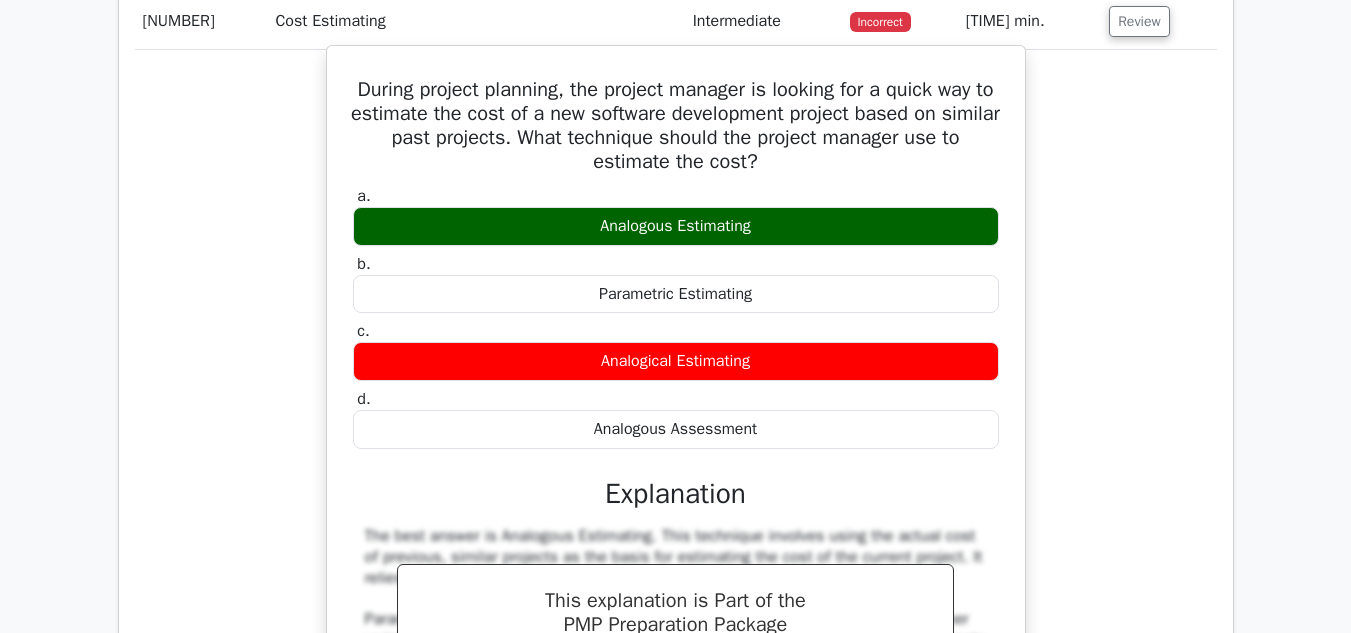 scroll, scrollTop: 4365, scrollLeft: 0, axis: vertical 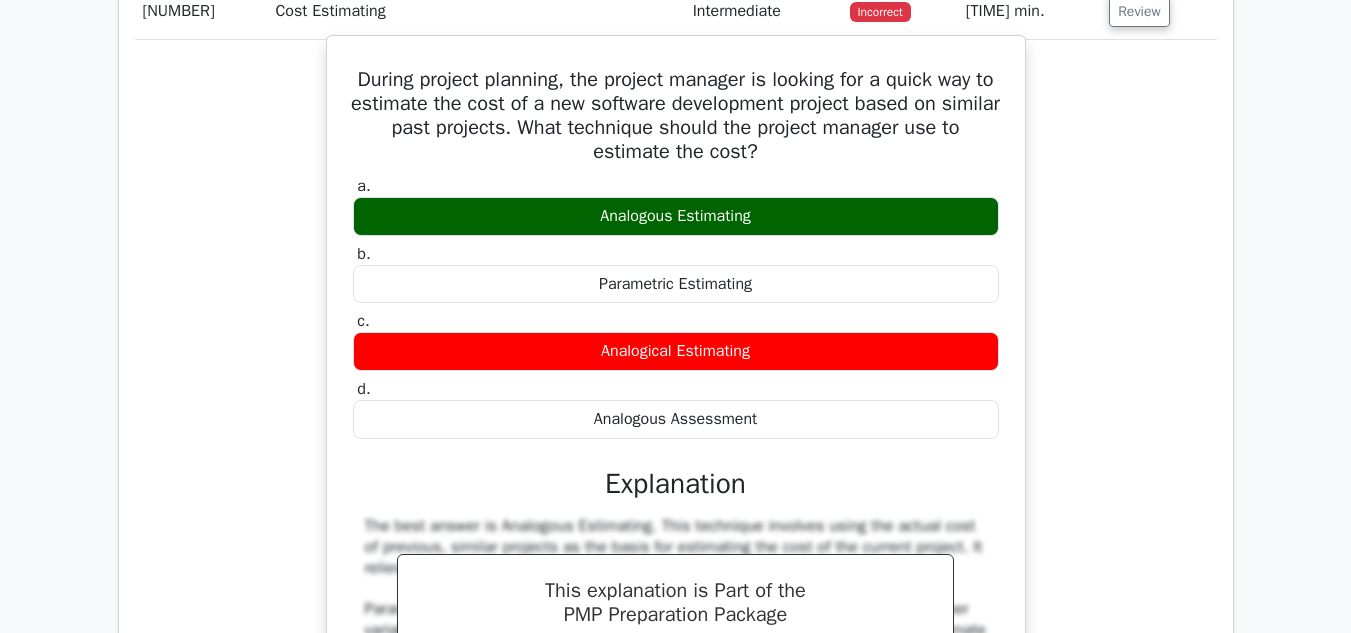 type 